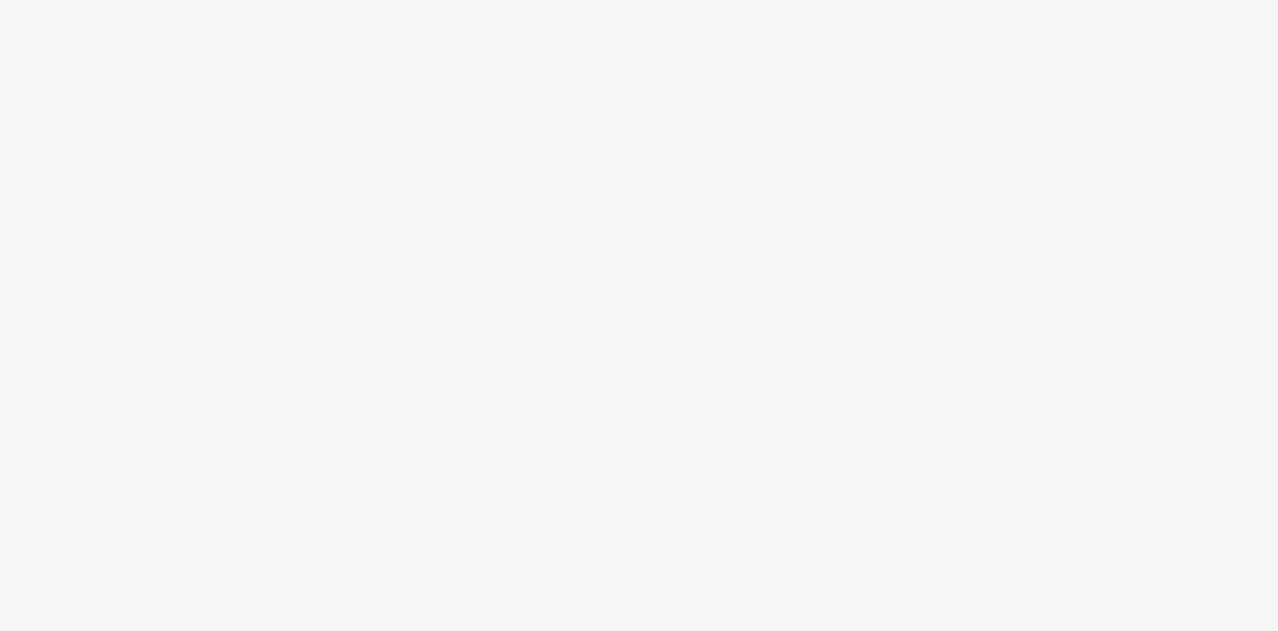 scroll, scrollTop: 0, scrollLeft: 0, axis: both 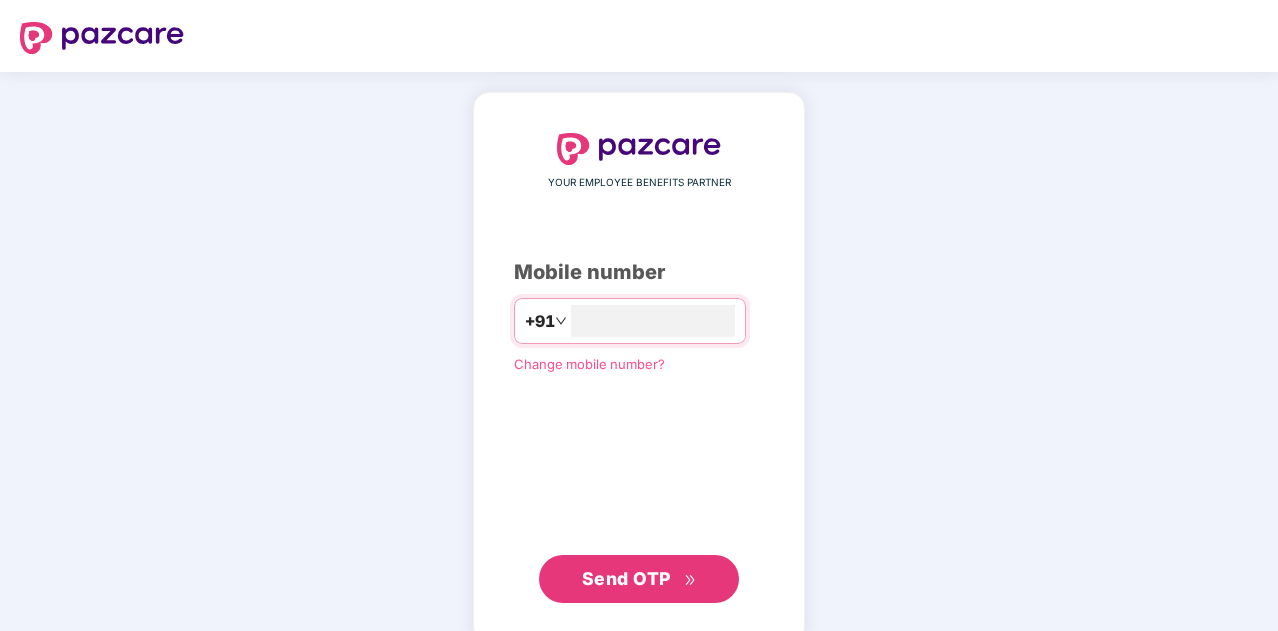 type on "**********" 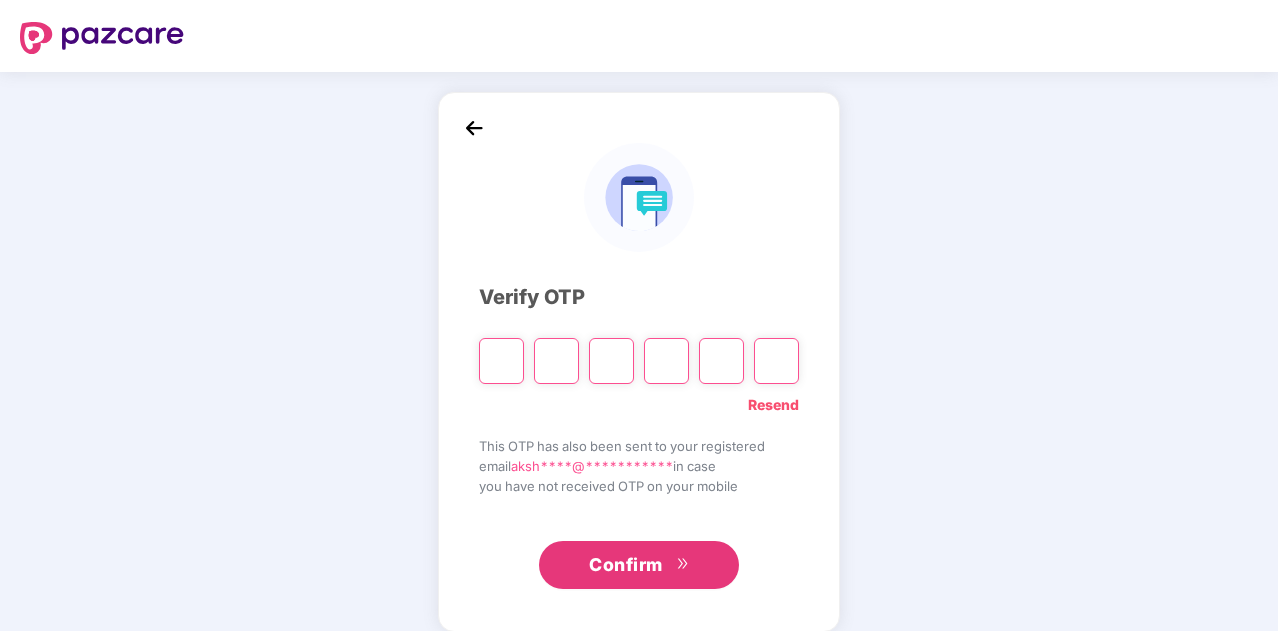 type on "*" 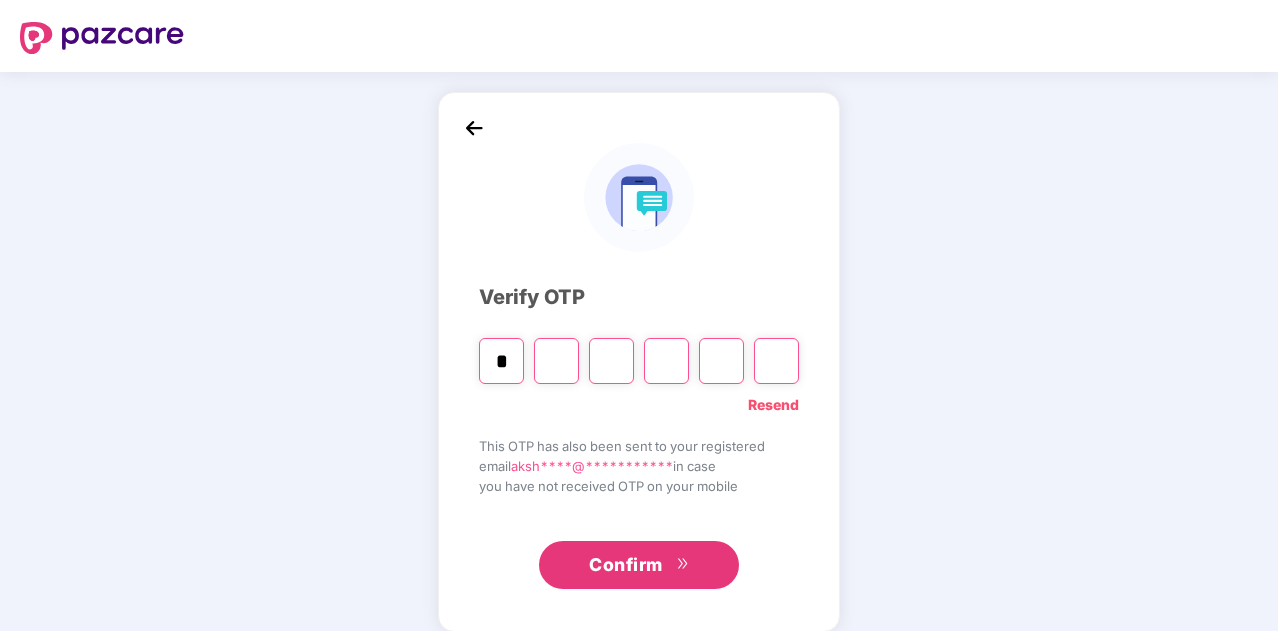 type on "*" 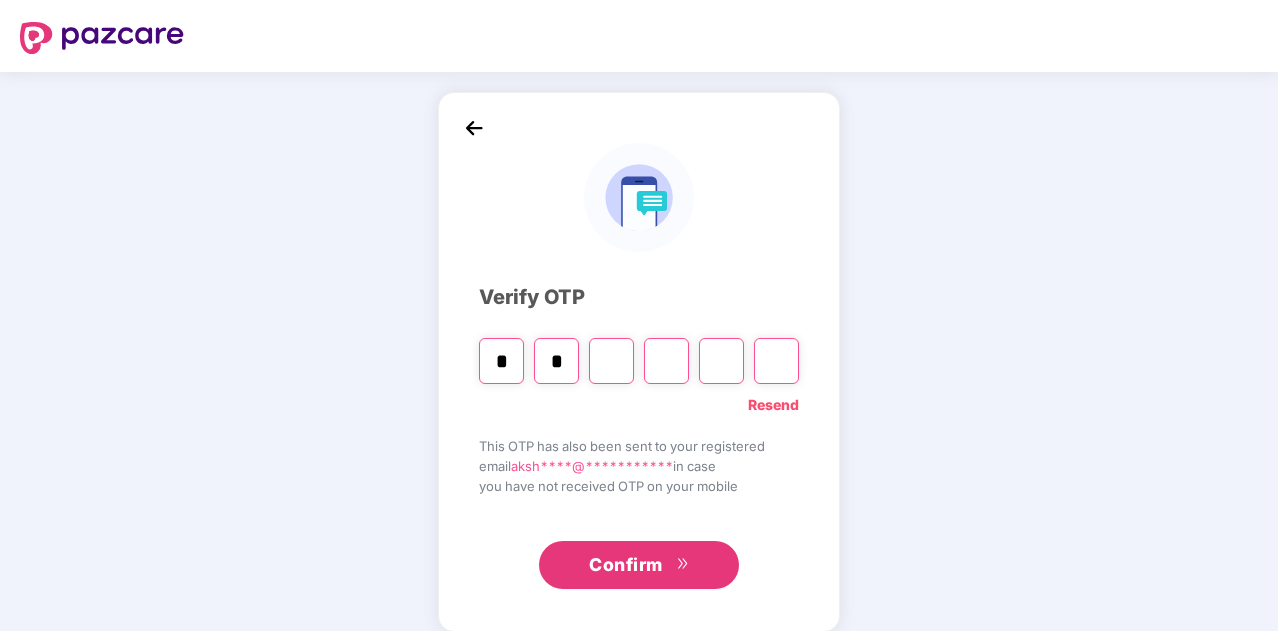 type on "*" 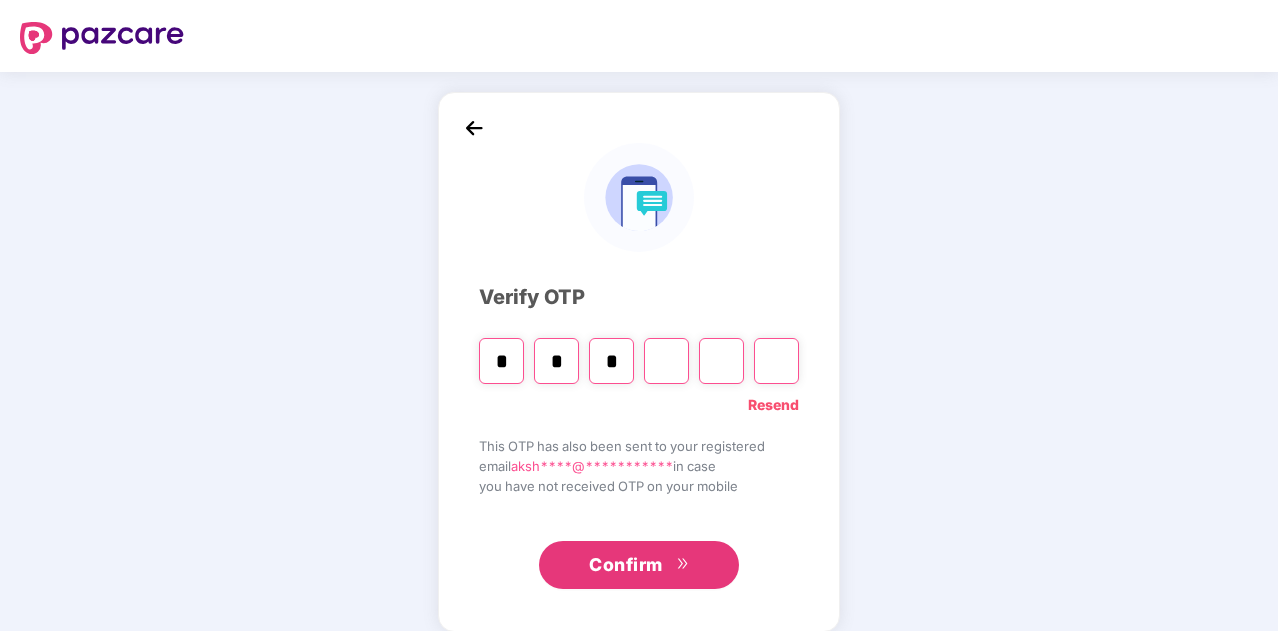 type on "*" 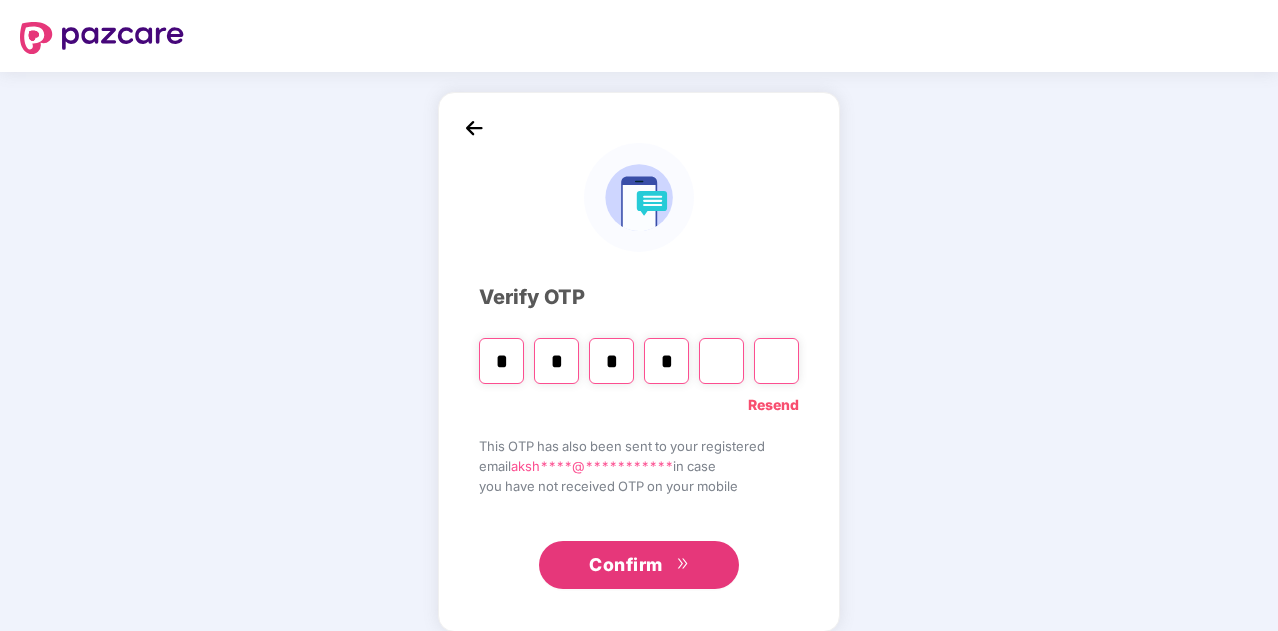 type on "*" 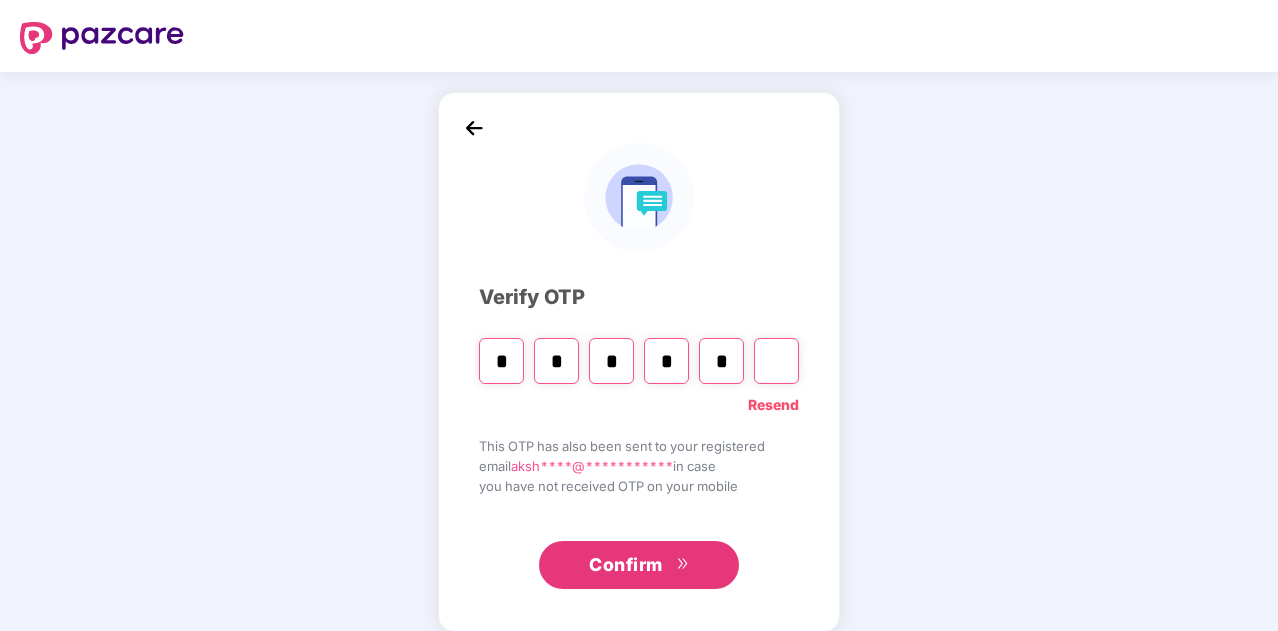type on "*" 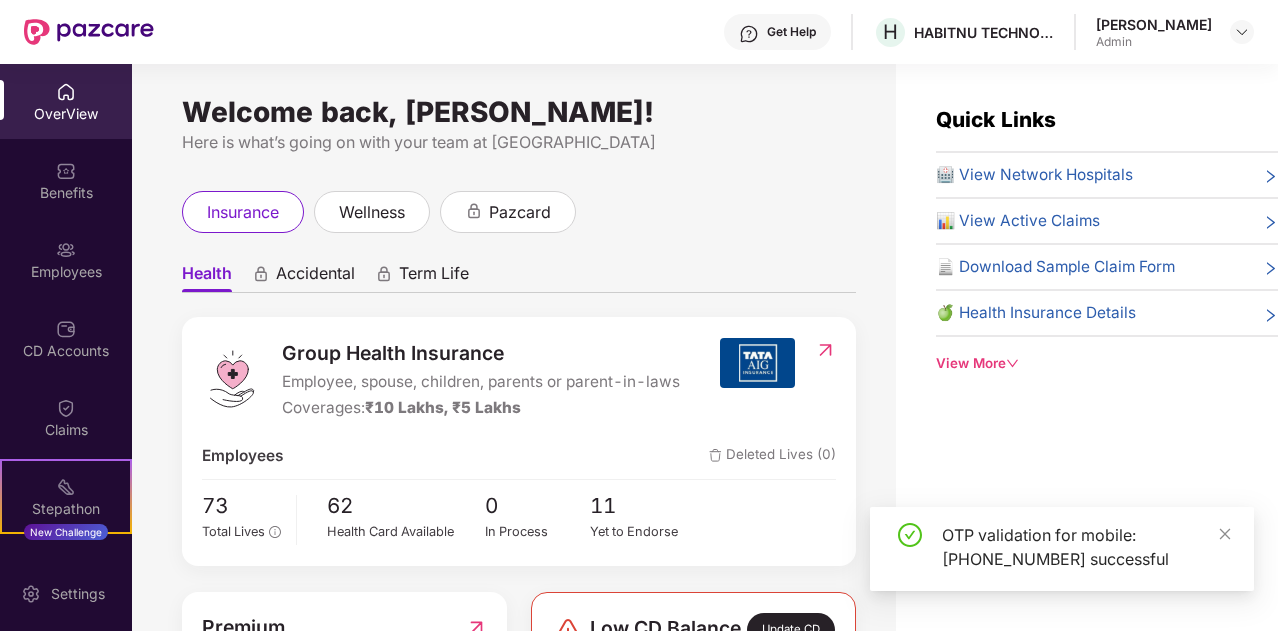 click on "CD Accounts" at bounding box center [66, 351] 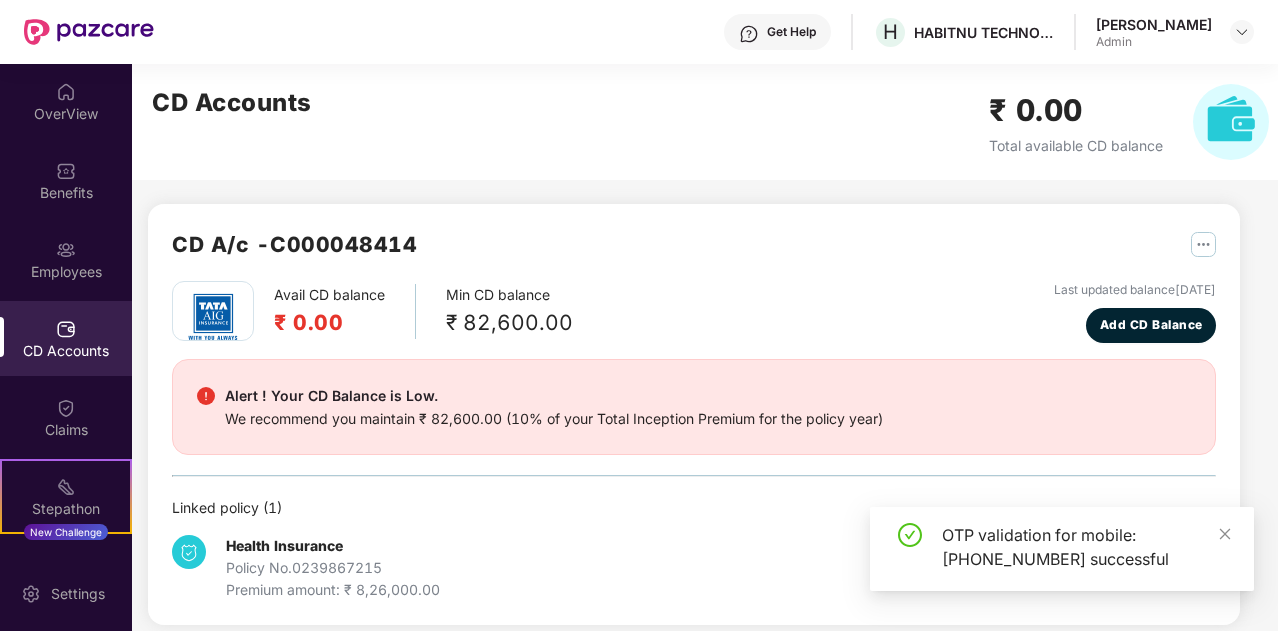 scroll, scrollTop: 16, scrollLeft: 0, axis: vertical 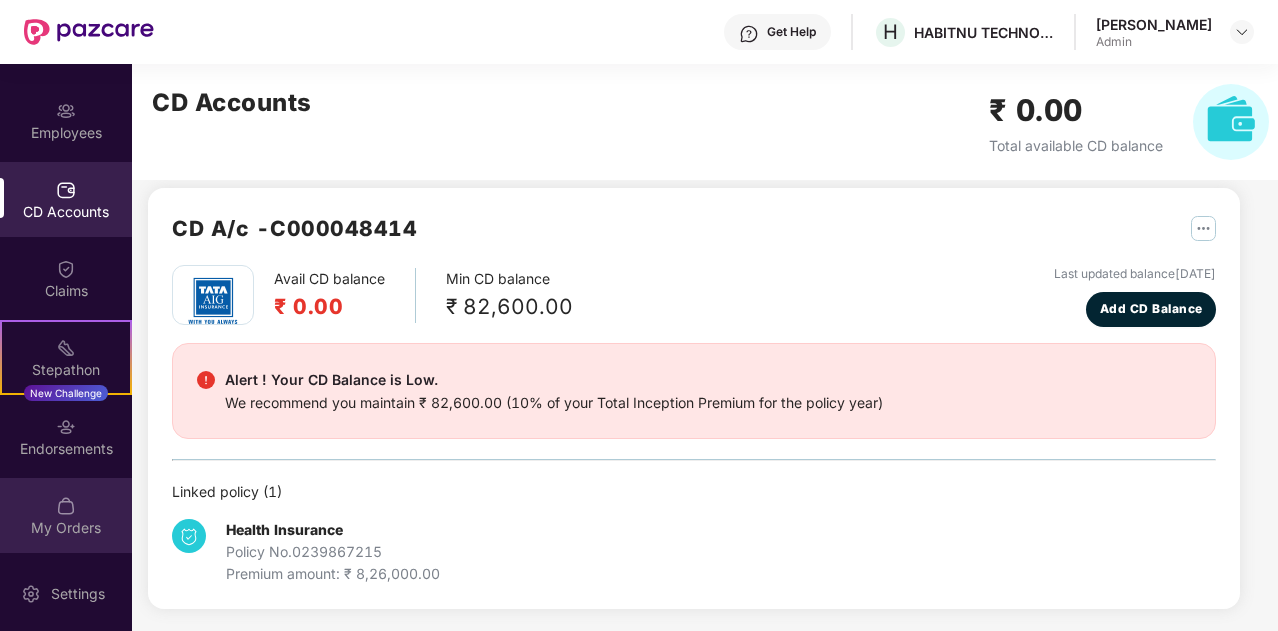 click on "My Orders" at bounding box center [66, 515] 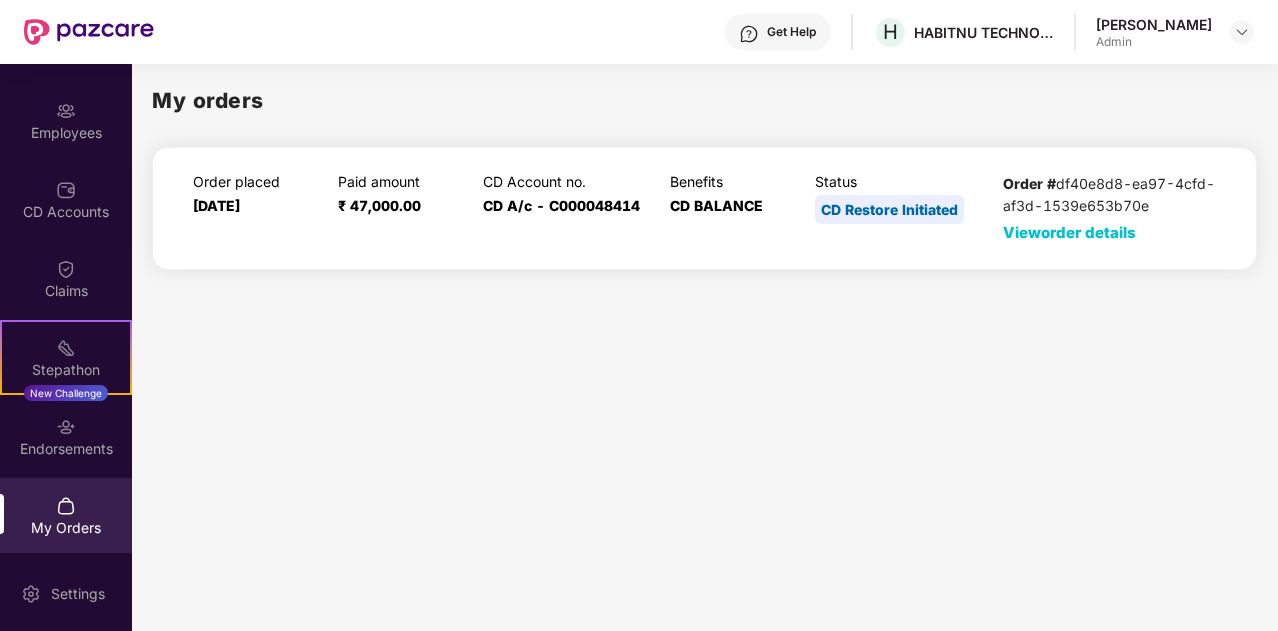 scroll, scrollTop: 0, scrollLeft: 0, axis: both 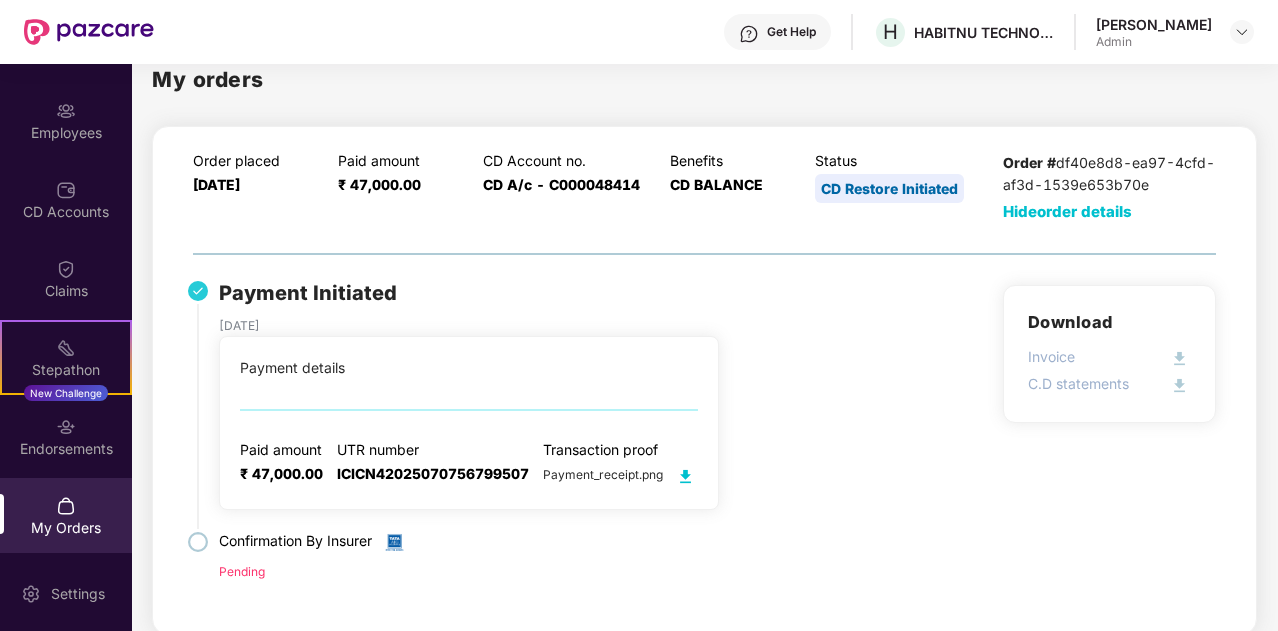 click on "Pending" at bounding box center [242, 571] 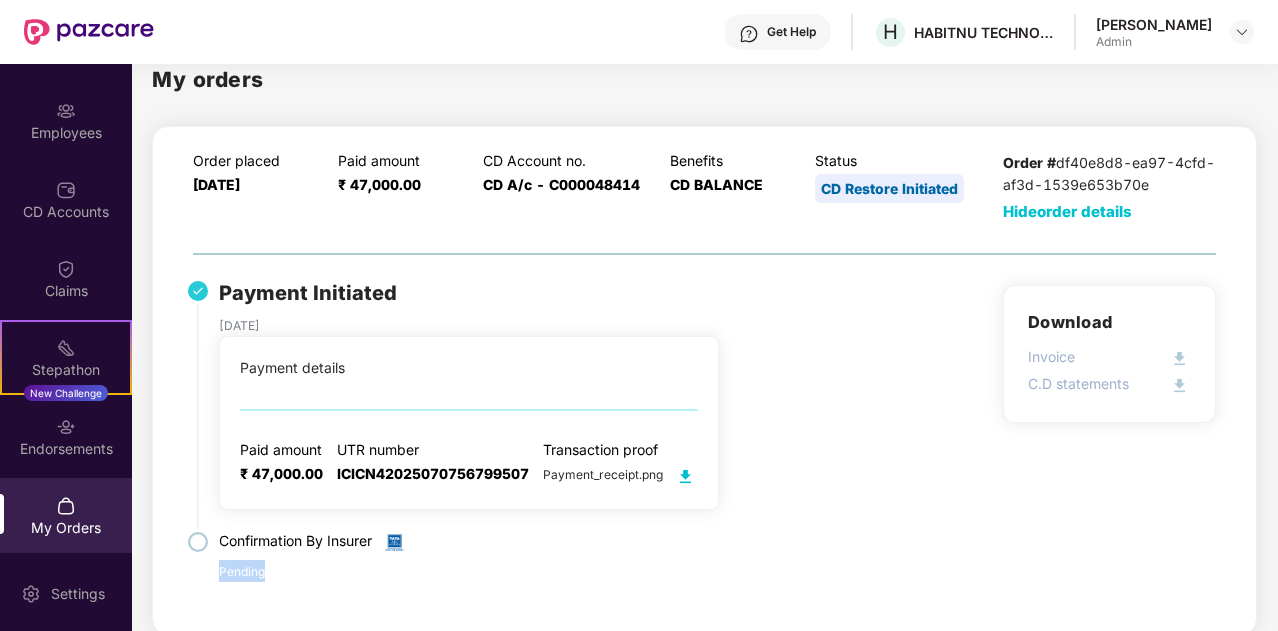 click on "Pending" at bounding box center (242, 571) 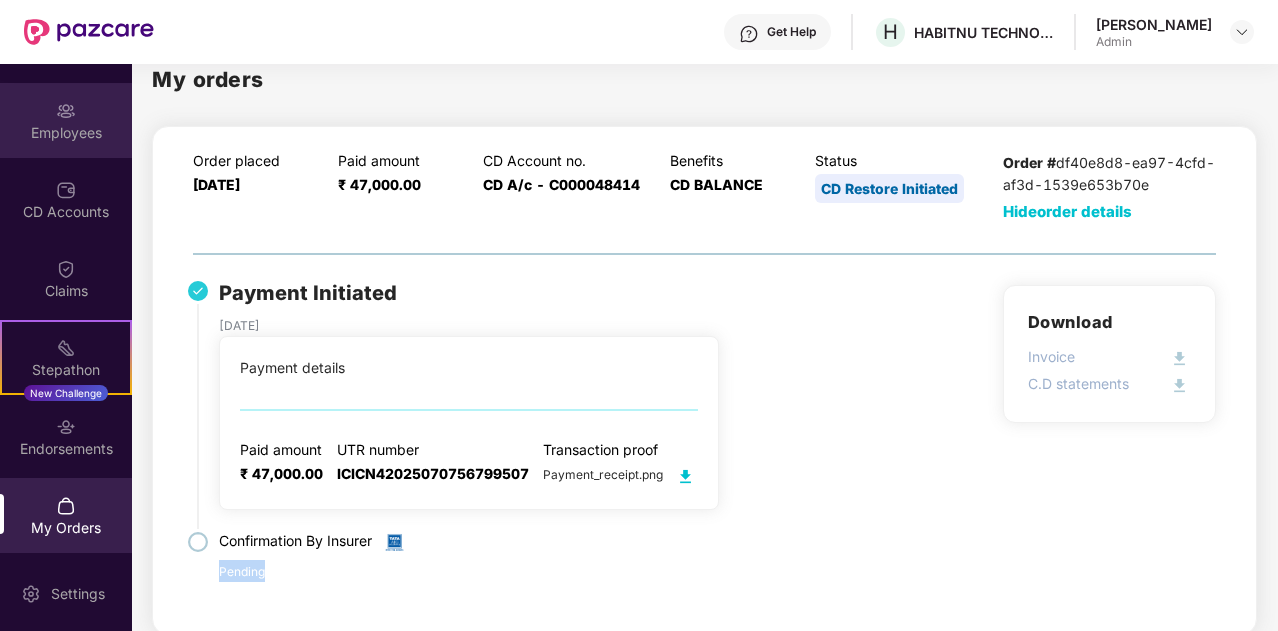 click at bounding box center [66, 111] 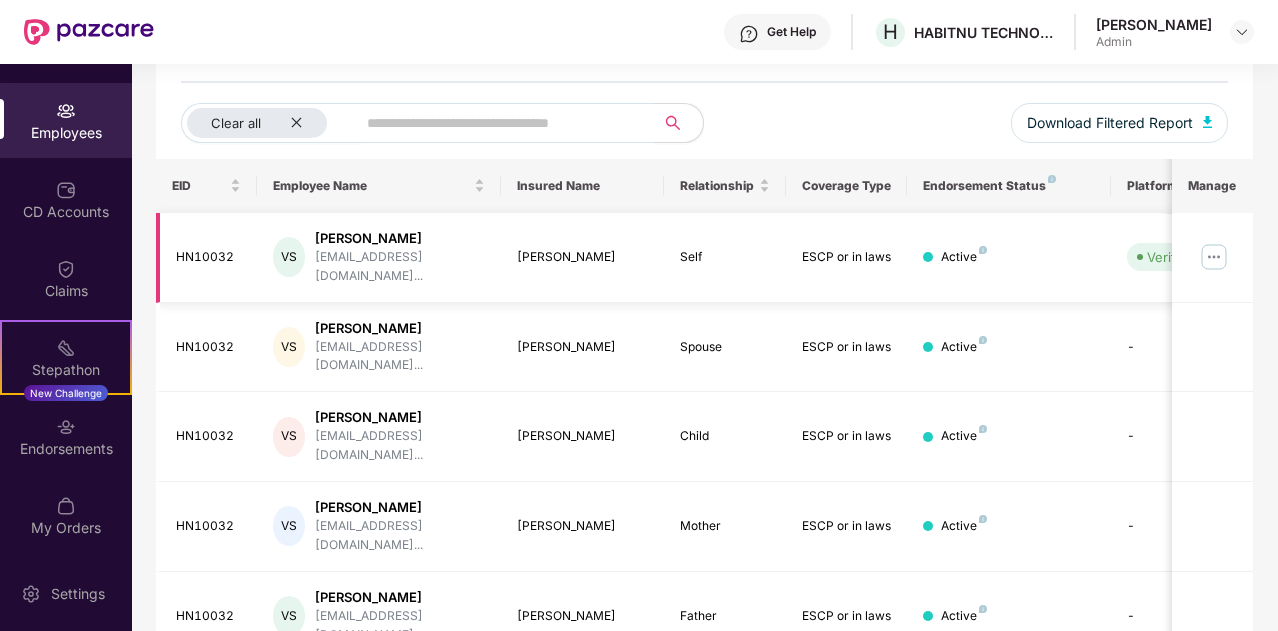 scroll, scrollTop: 215, scrollLeft: 0, axis: vertical 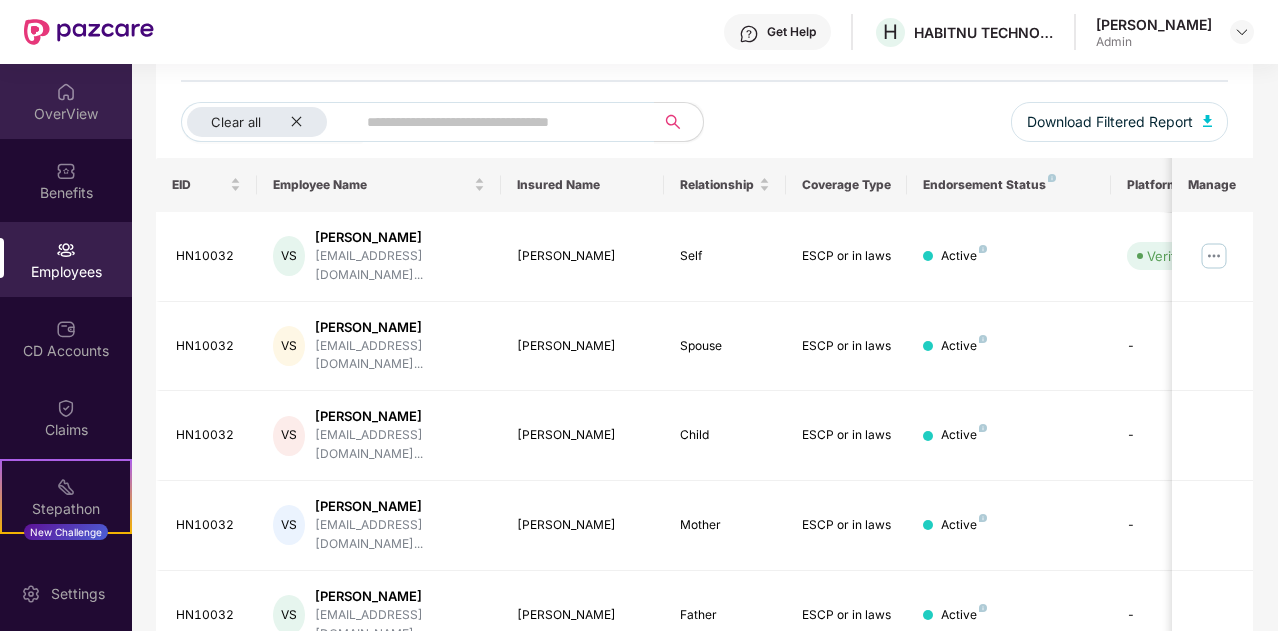 click at bounding box center [66, 92] 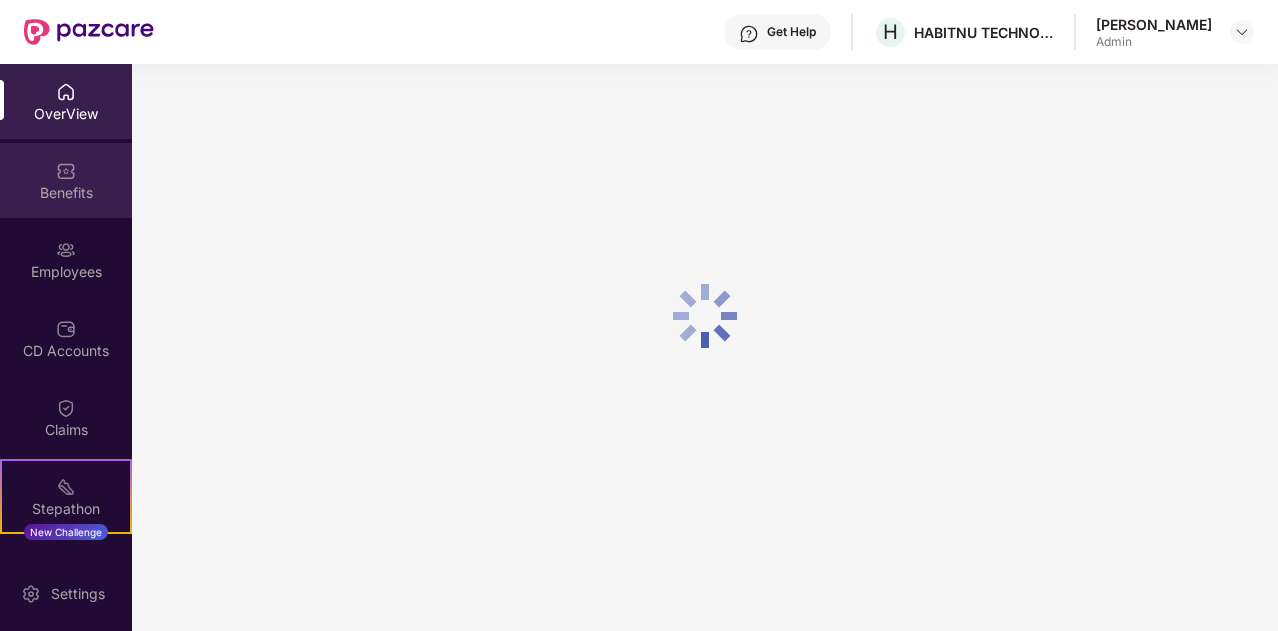 click on "Benefits" at bounding box center (66, 180) 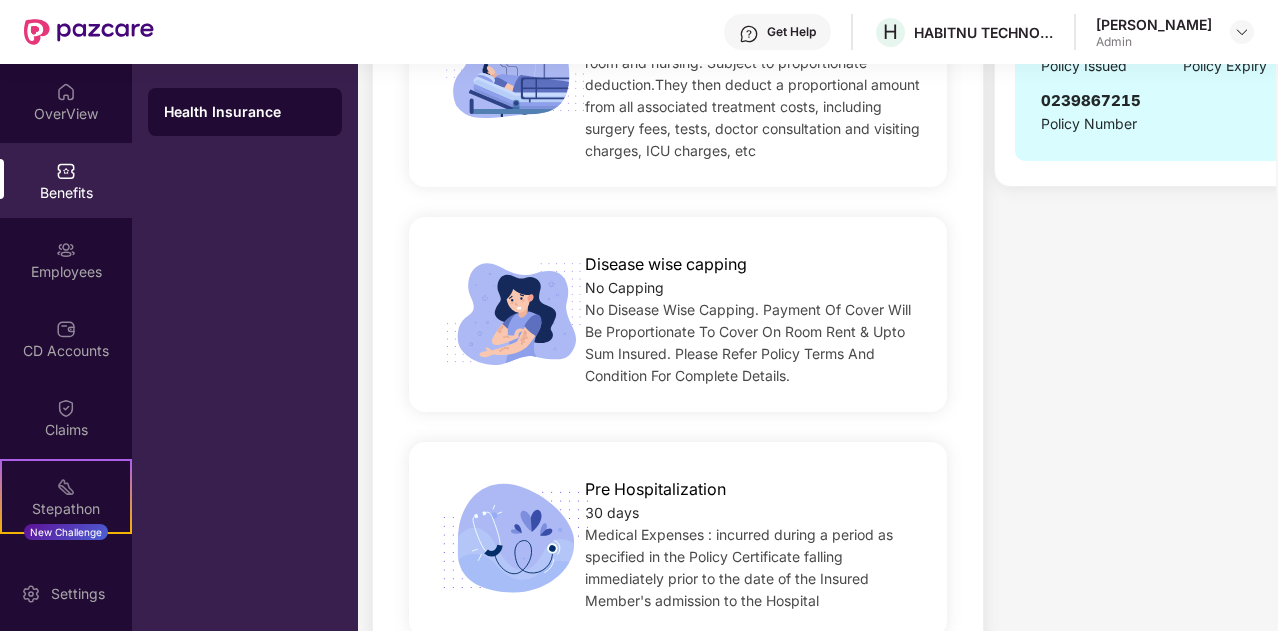 scroll, scrollTop: 500, scrollLeft: 0, axis: vertical 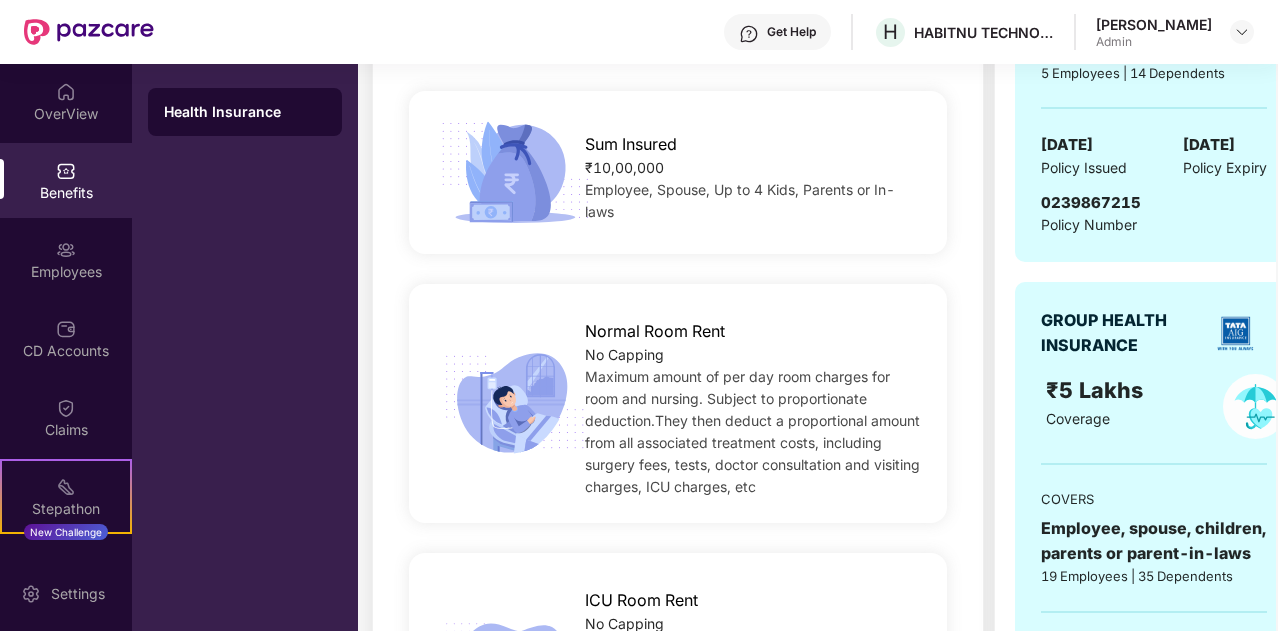 click on "Benefits" at bounding box center [66, 180] 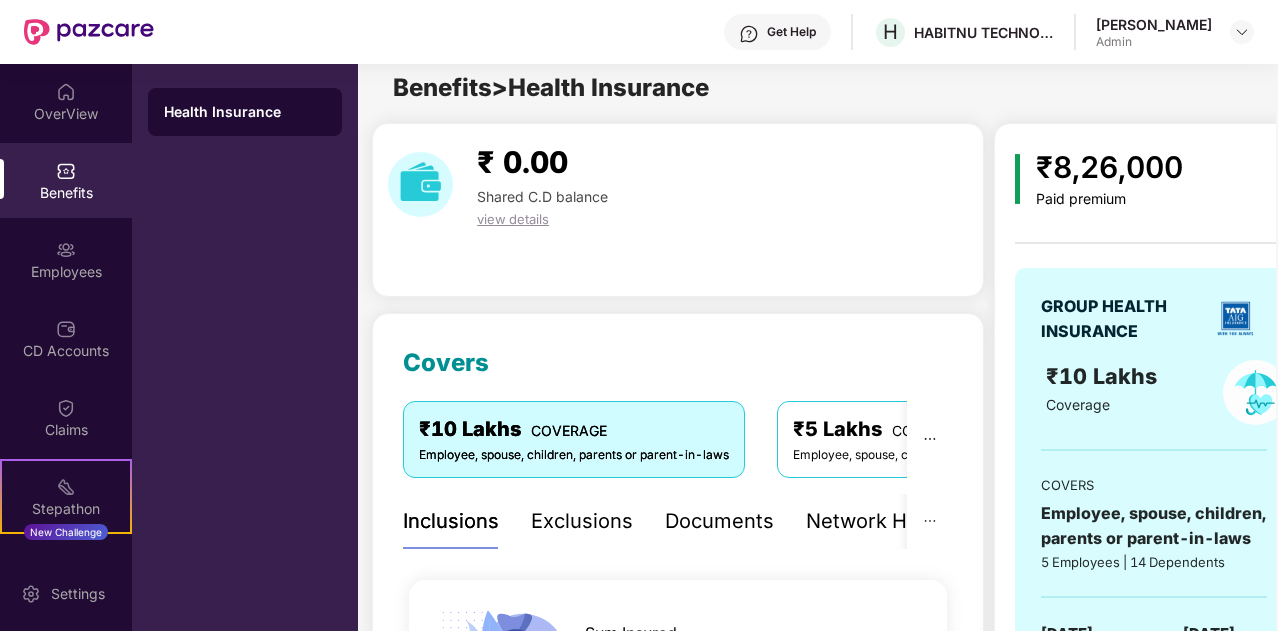 scroll, scrollTop: 0, scrollLeft: 0, axis: both 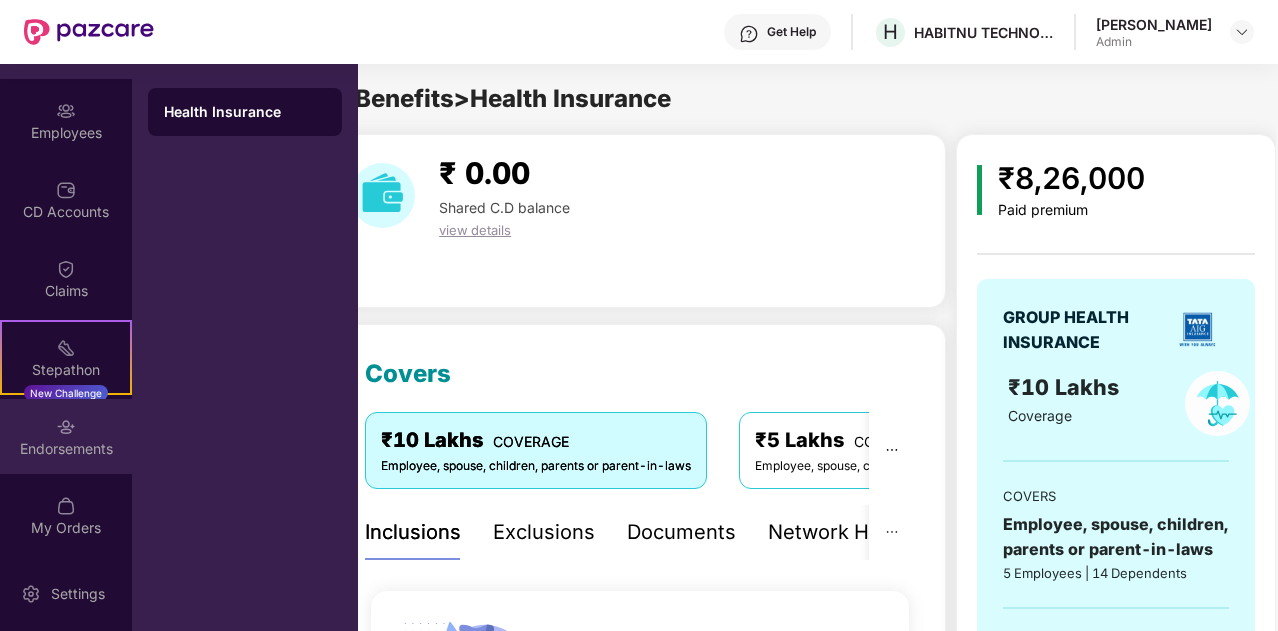 click on "Endorsements" at bounding box center [66, 449] 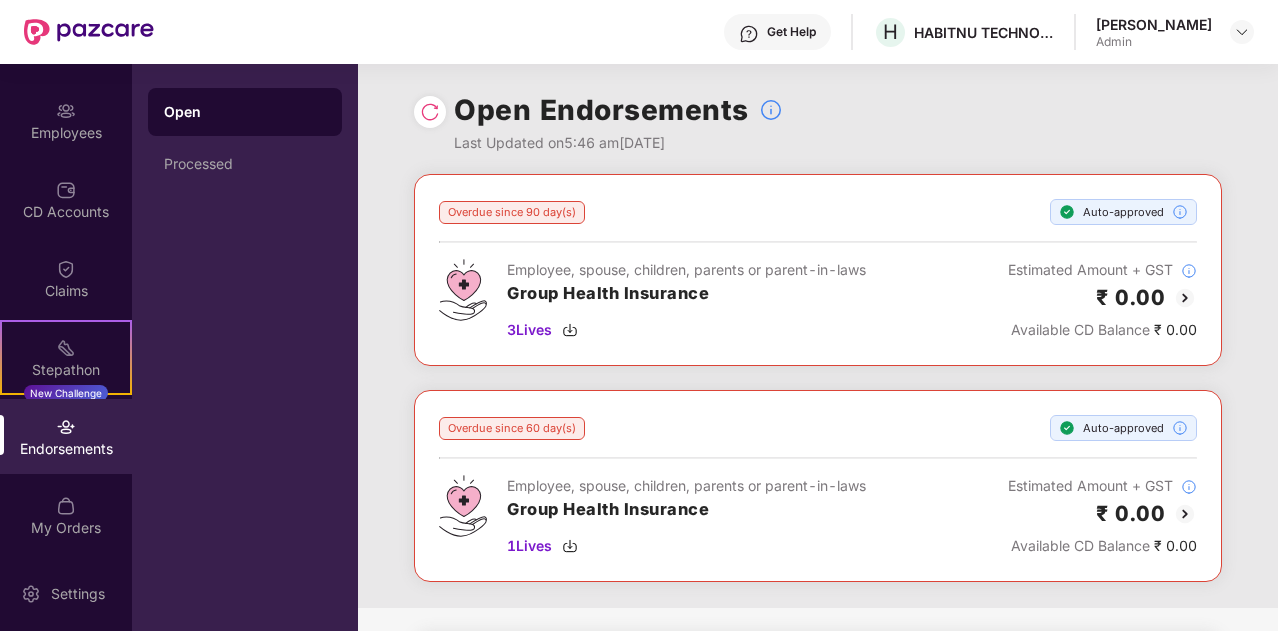 scroll, scrollTop: 382, scrollLeft: 0, axis: vertical 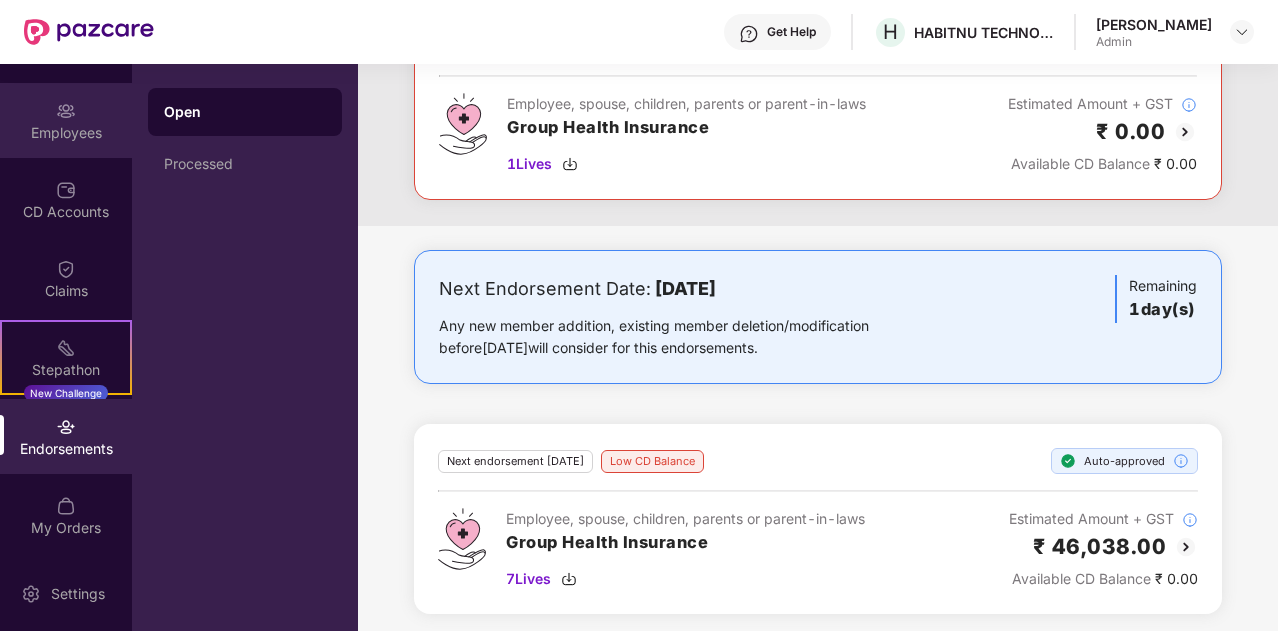 click on "Employees" at bounding box center [66, 133] 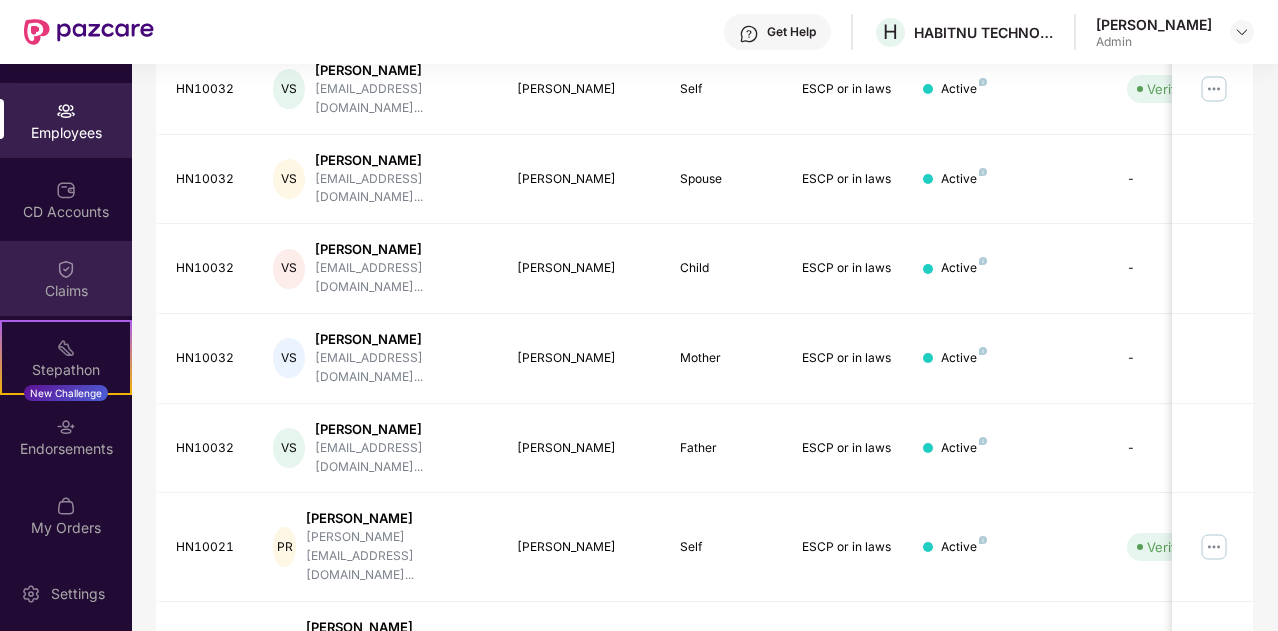 click on "Claims" at bounding box center [66, 291] 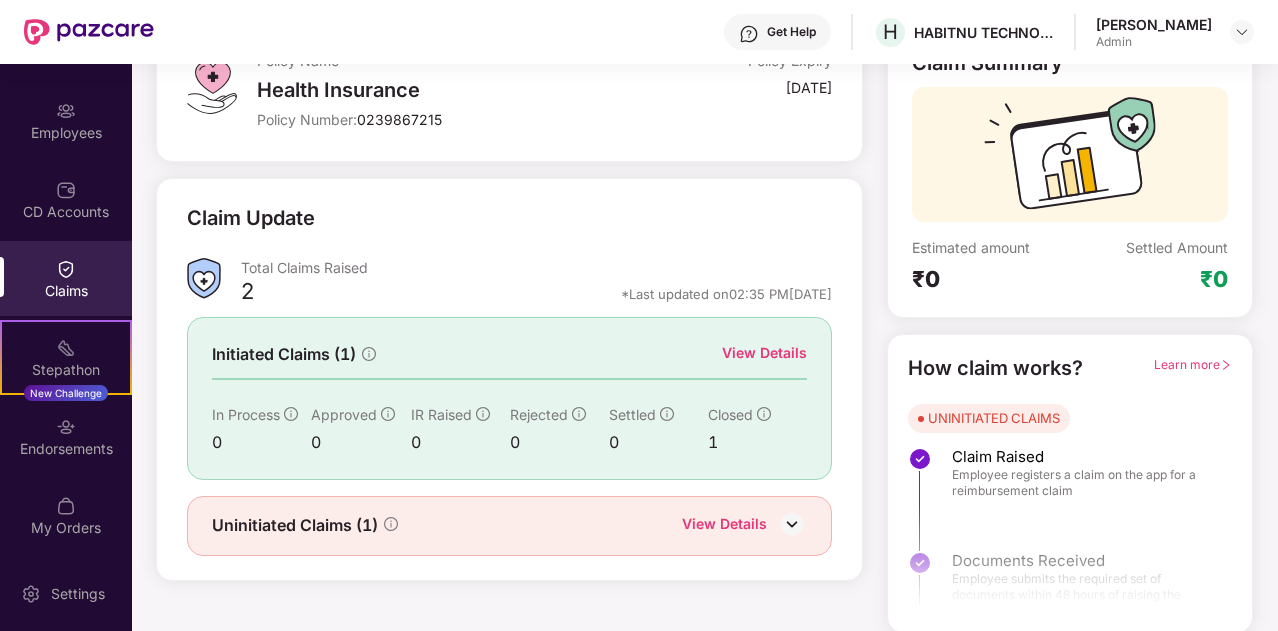 scroll, scrollTop: 0, scrollLeft: 0, axis: both 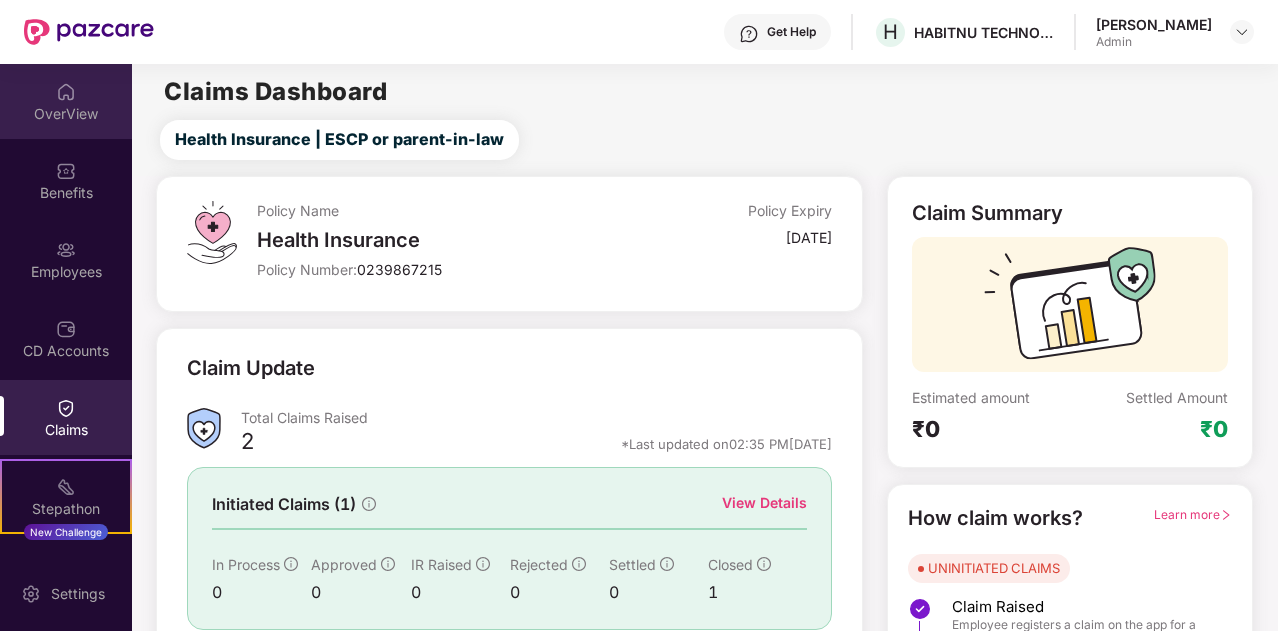 click on "OverView" at bounding box center [66, 114] 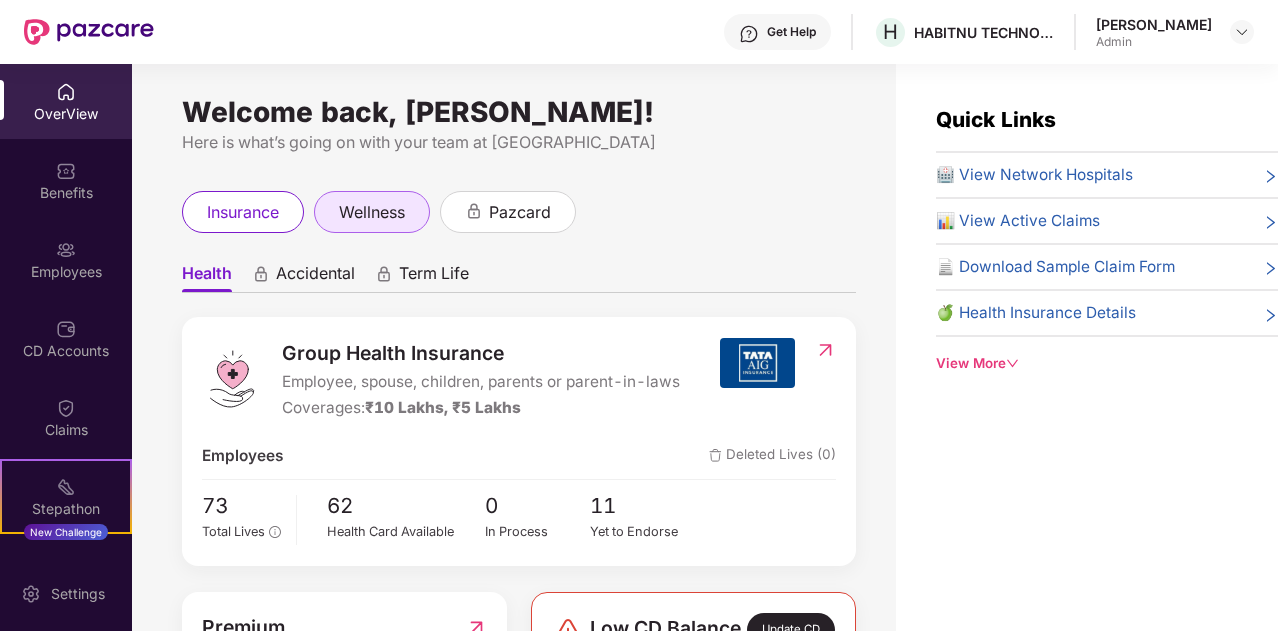 click on "wellness" at bounding box center (372, 212) 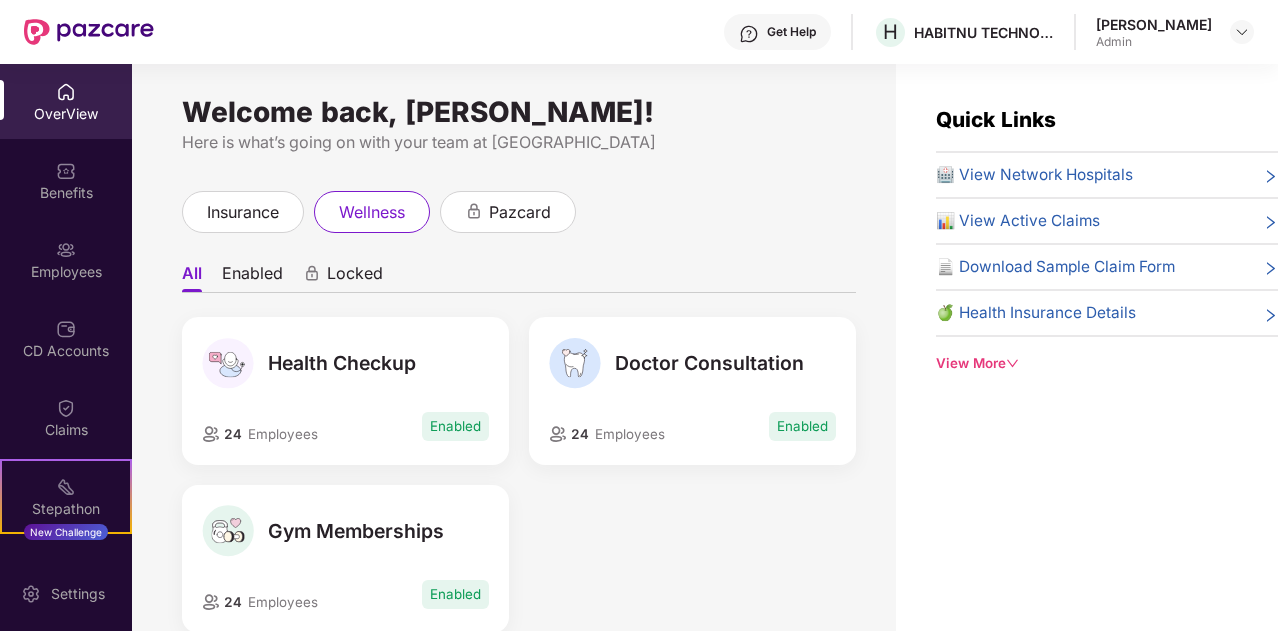 click on "Health Checkup" at bounding box center [342, 363] 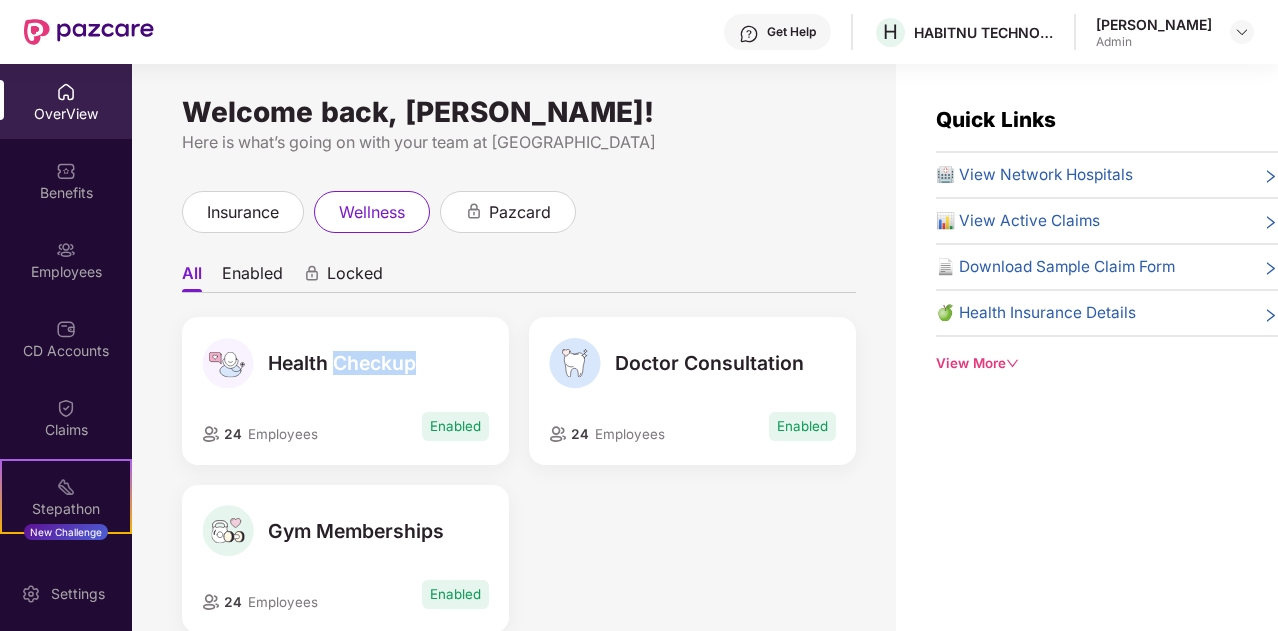 click on "Health Checkup" at bounding box center [342, 363] 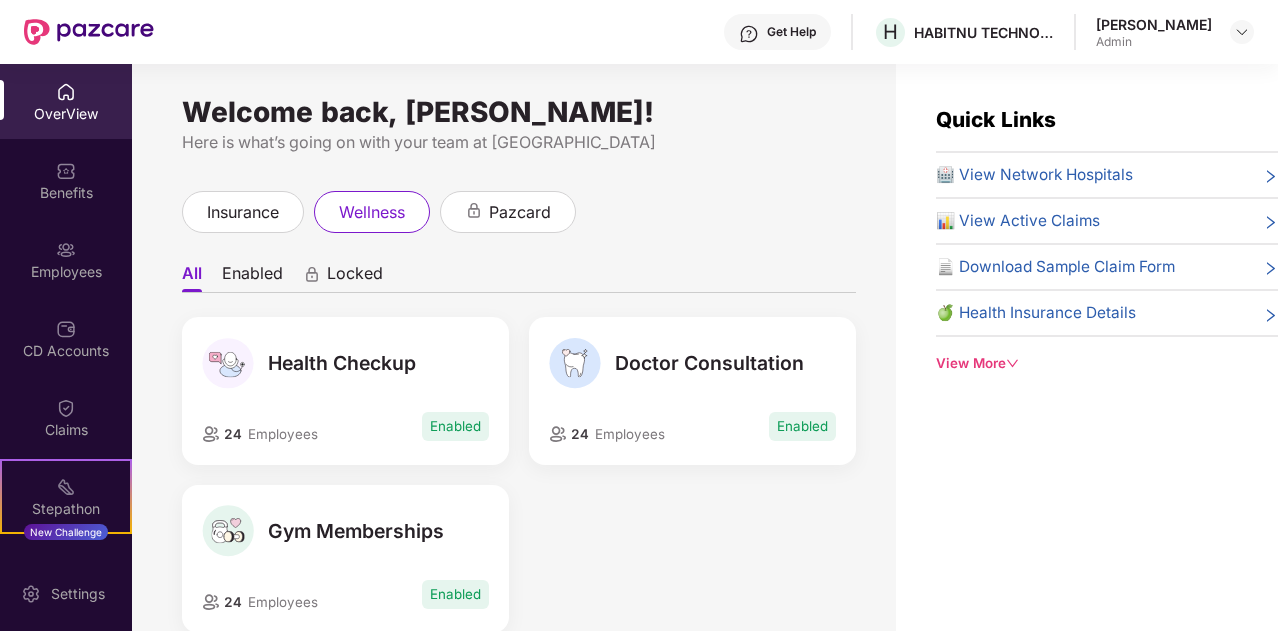 click on "24" at bounding box center (231, 434) 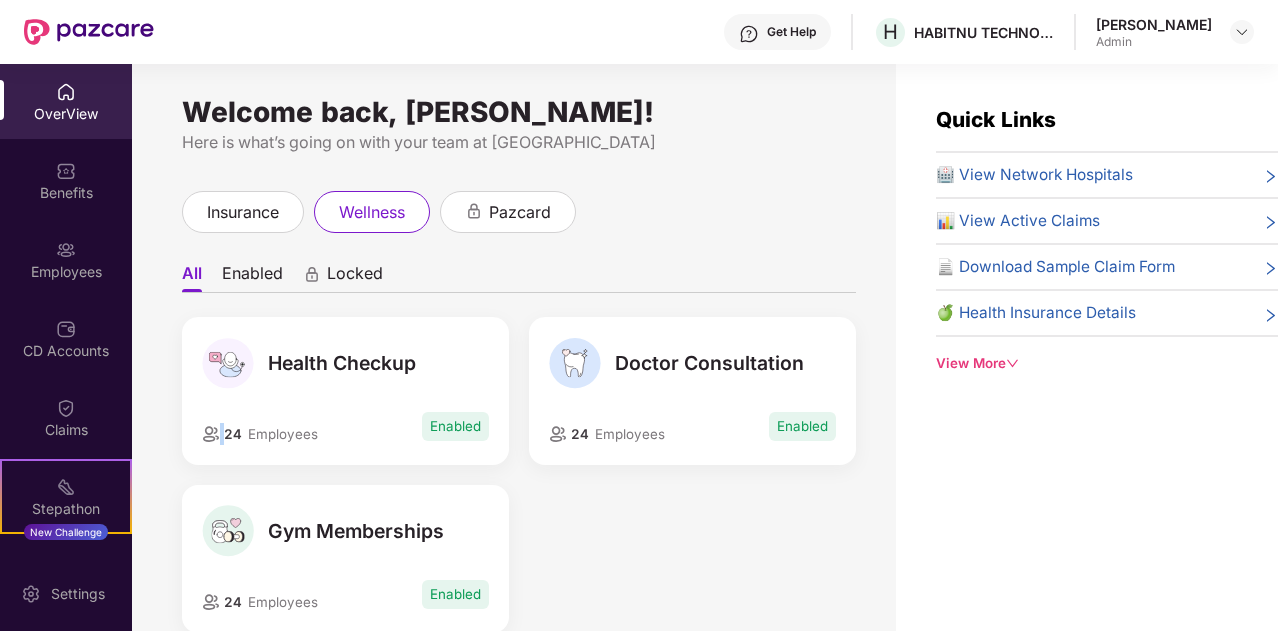 click on "24" at bounding box center (231, 434) 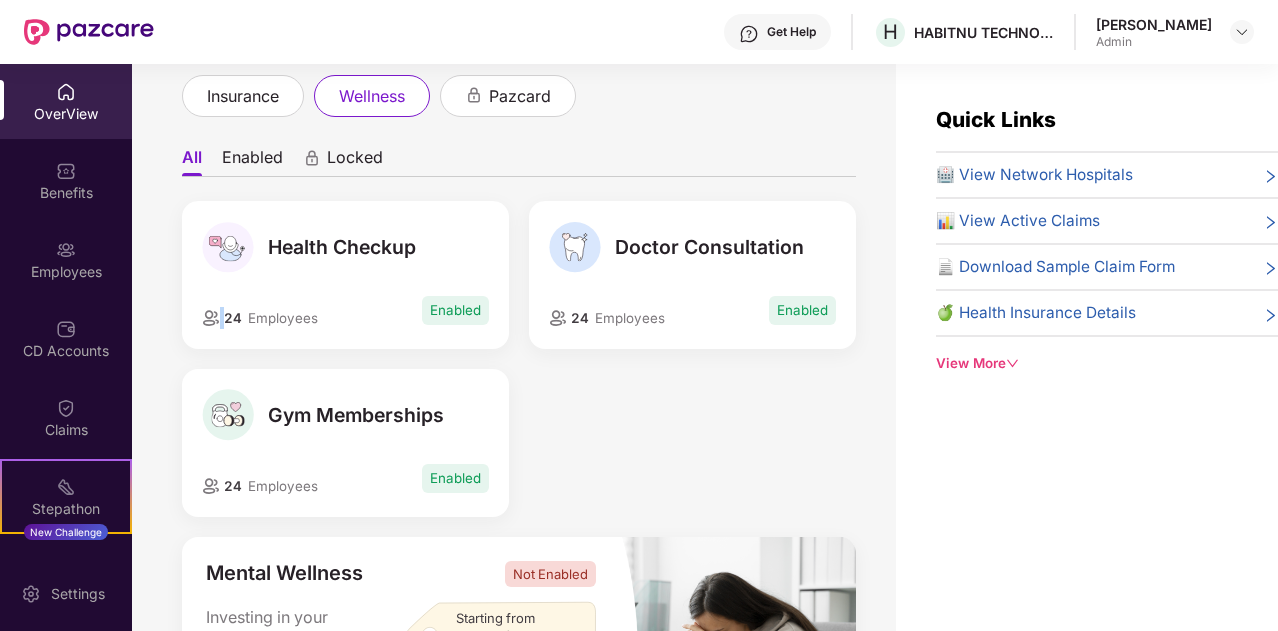 scroll, scrollTop: 0, scrollLeft: 0, axis: both 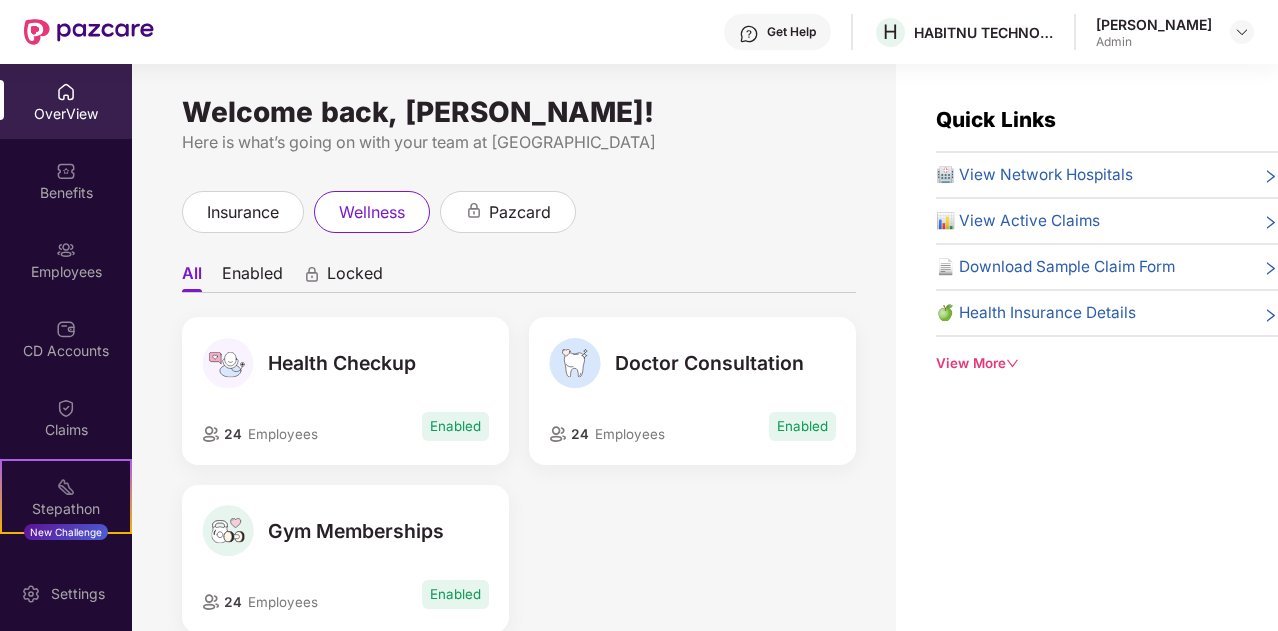 click on "Enabled" at bounding box center [252, 277] 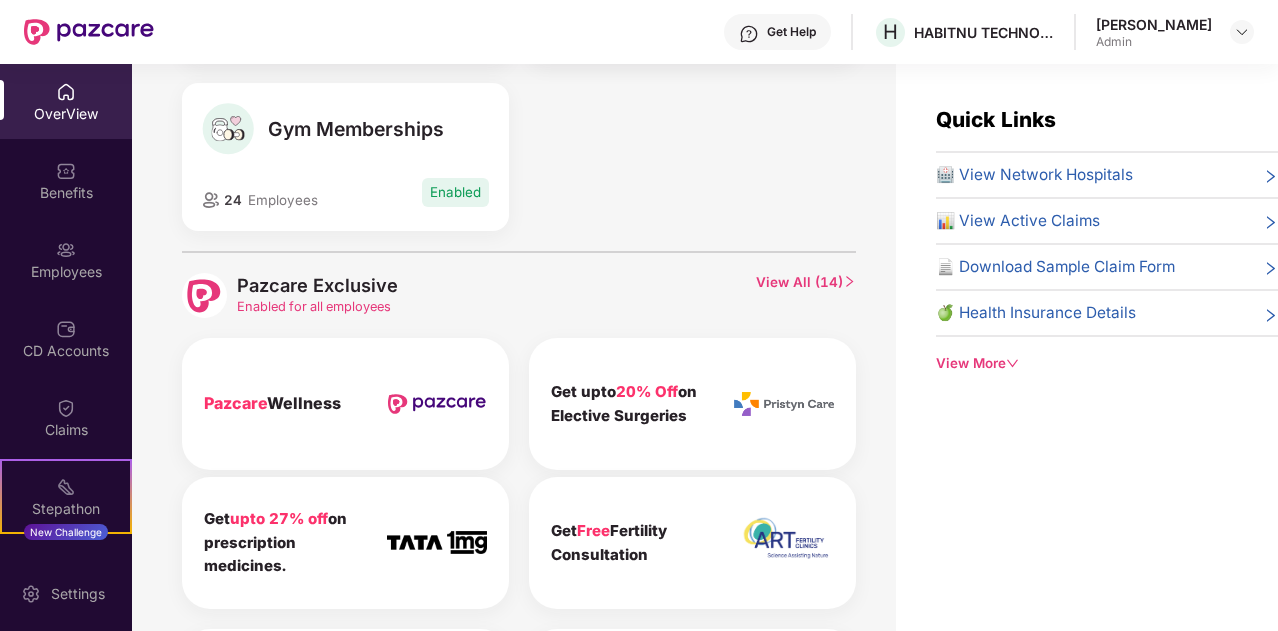 scroll, scrollTop: 403, scrollLeft: 0, axis: vertical 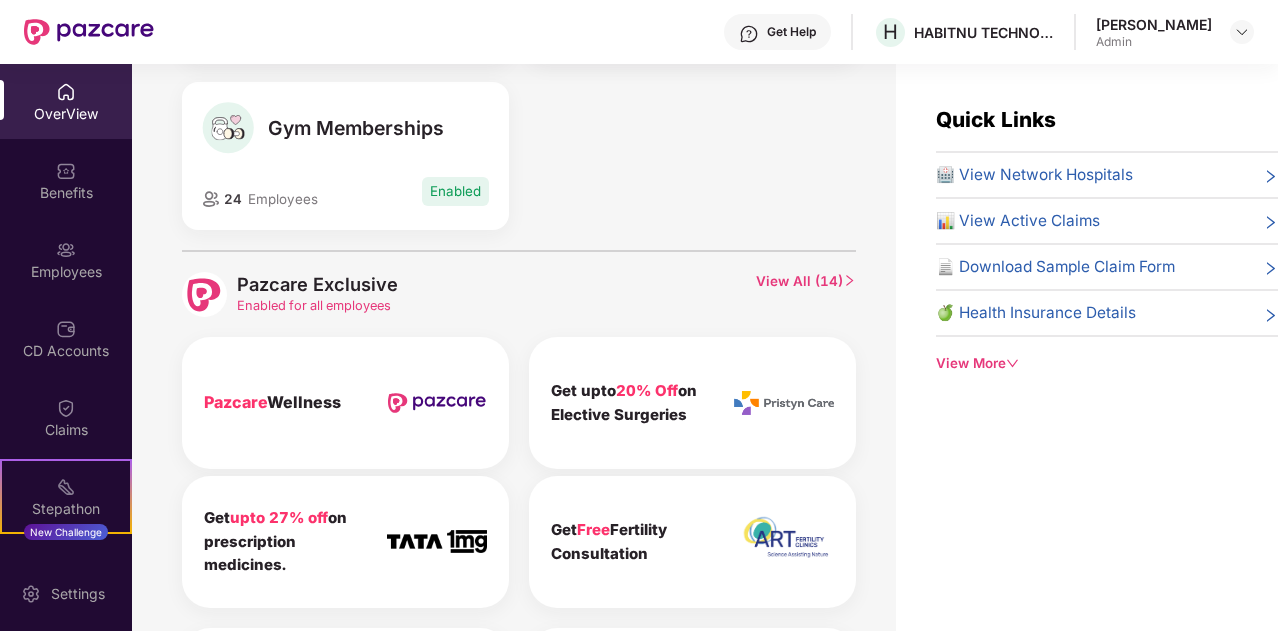 click on "View All ( 14 )" at bounding box center [806, 294] 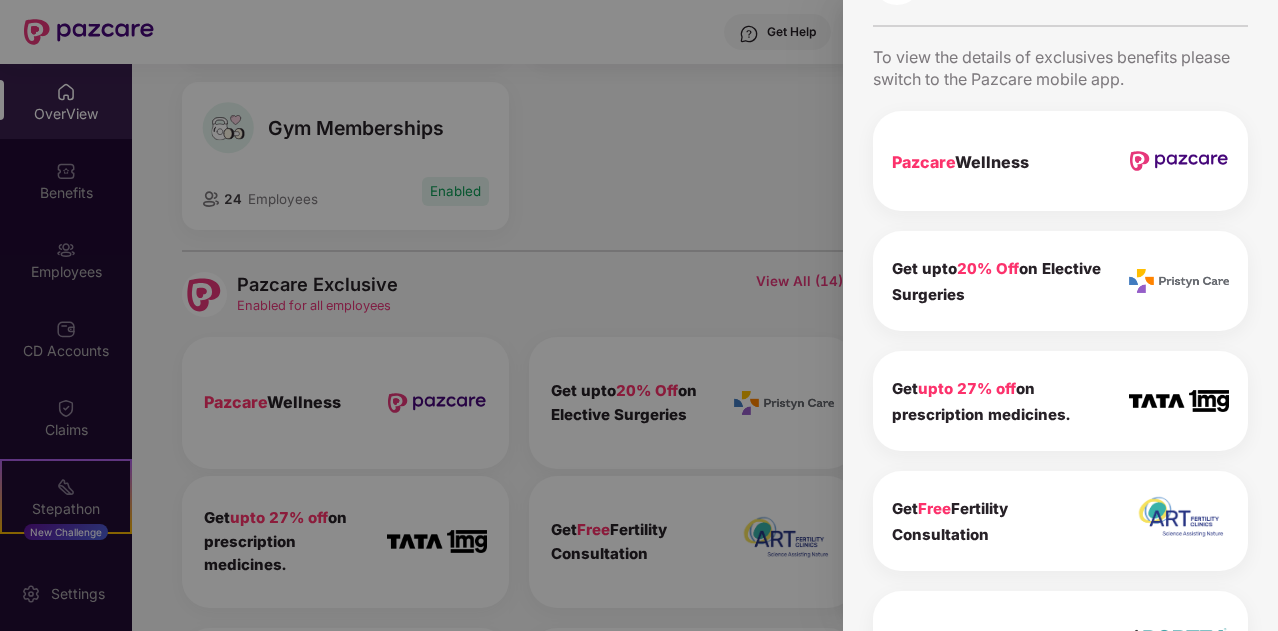 scroll, scrollTop: 0, scrollLeft: 0, axis: both 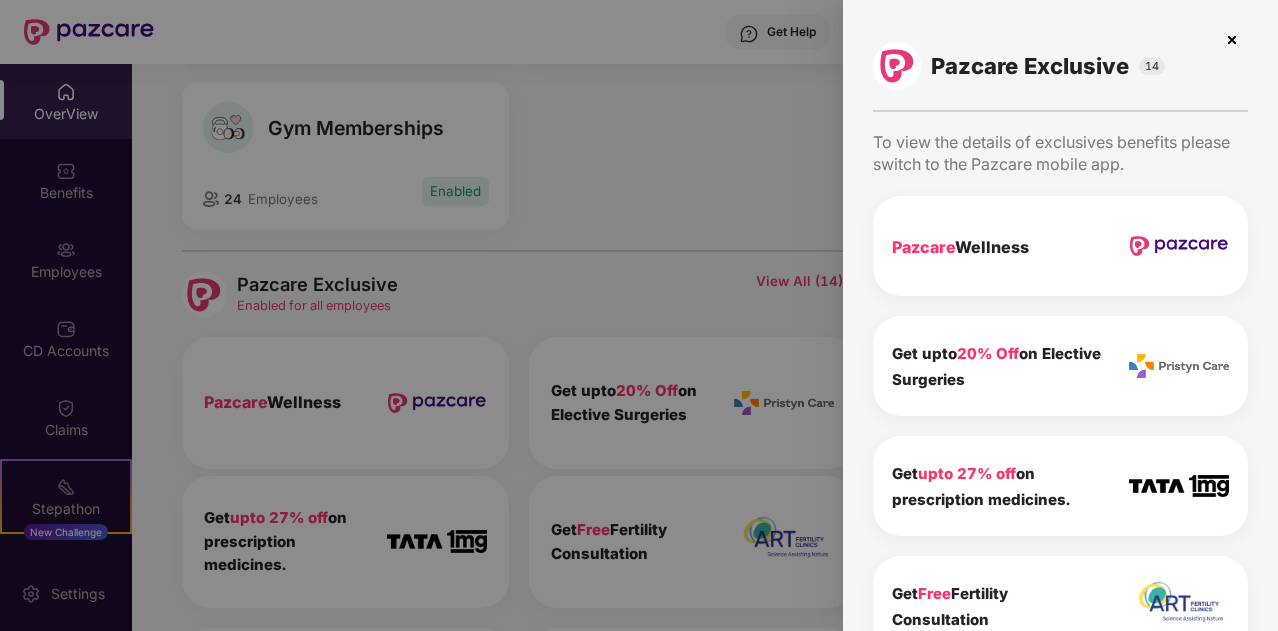 click at bounding box center (1232, 40) 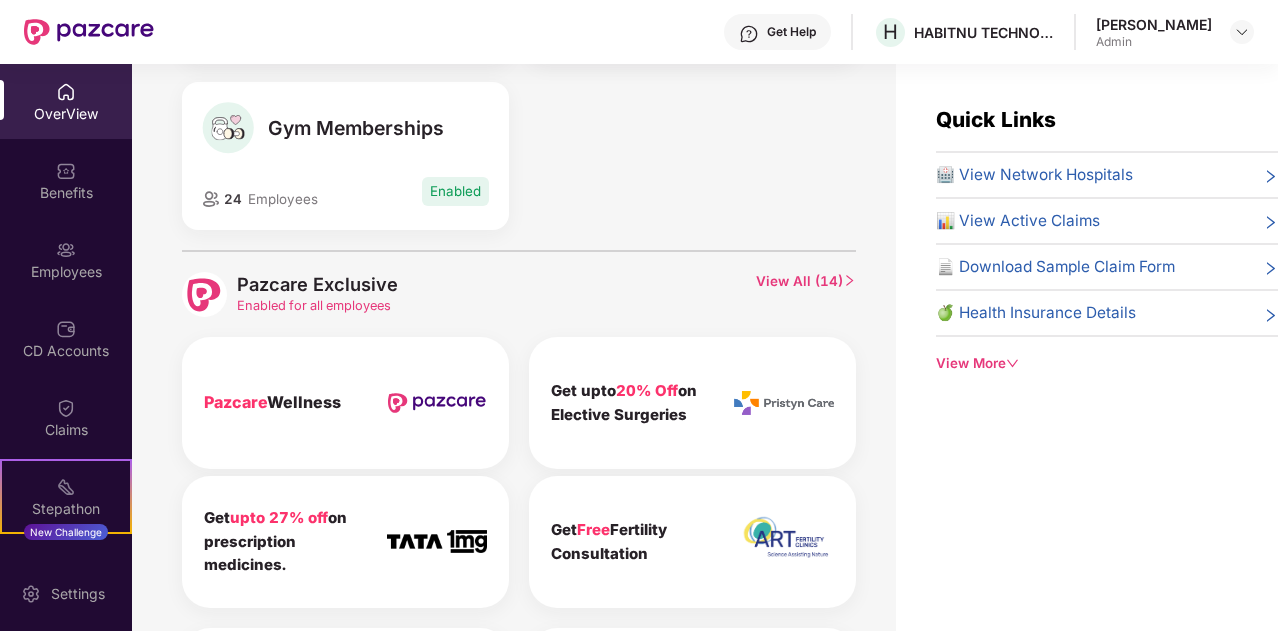 click on "View More" at bounding box center (1107, 363) 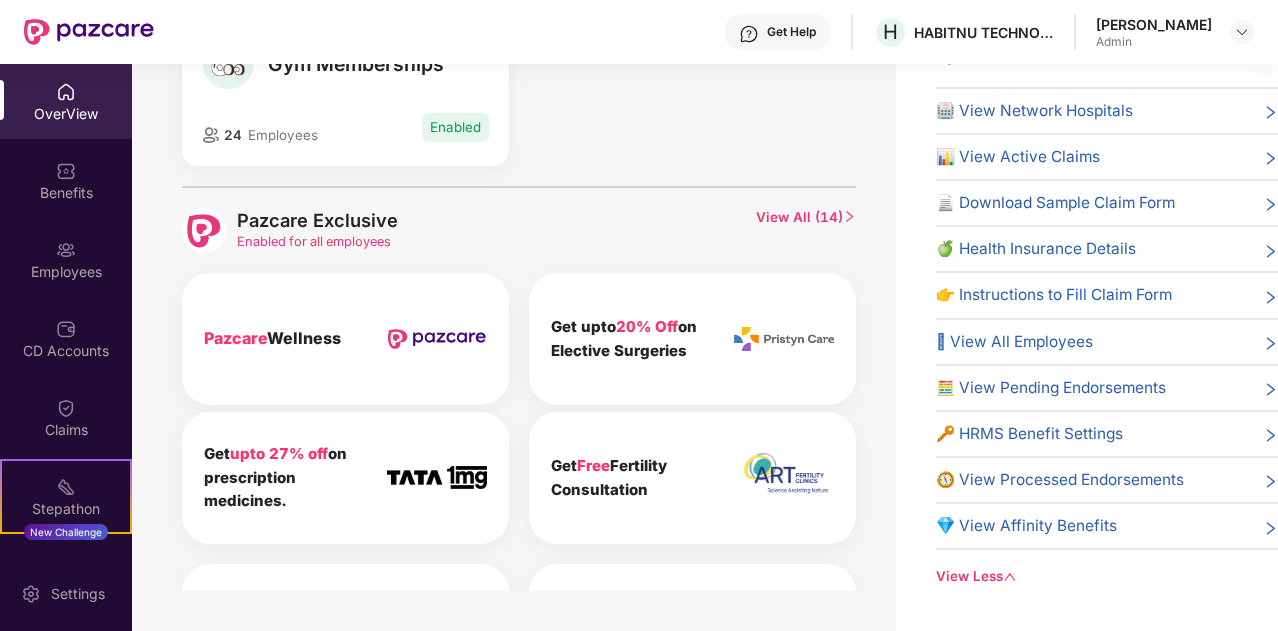 scroll, scrollTop: 0, scrollLeft: 0, axis: both 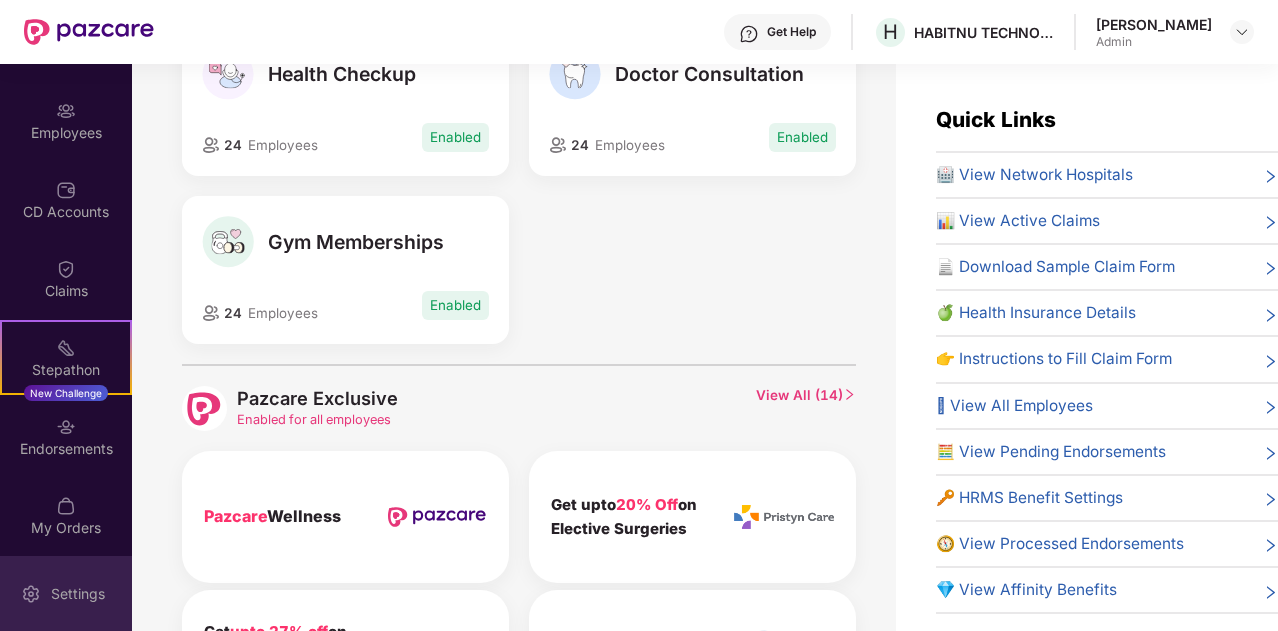 click on "Settings" at bounding box center (78, 594) 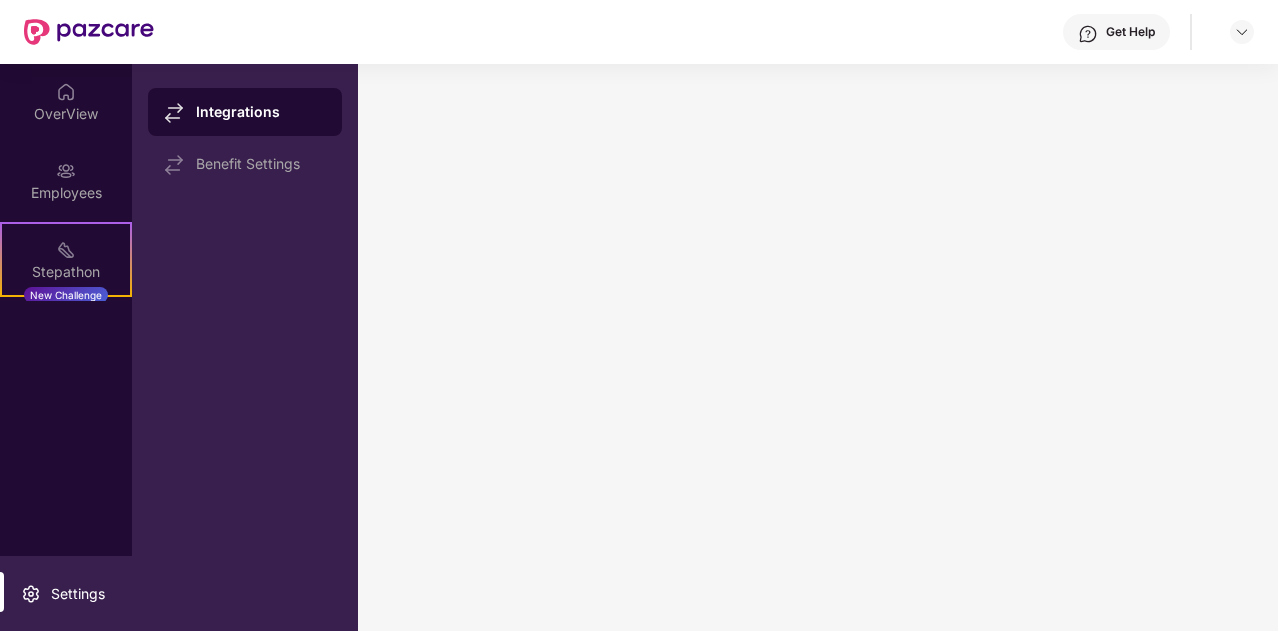 scroll, scrollTop: 0, scrollLeft: 0, axis: both 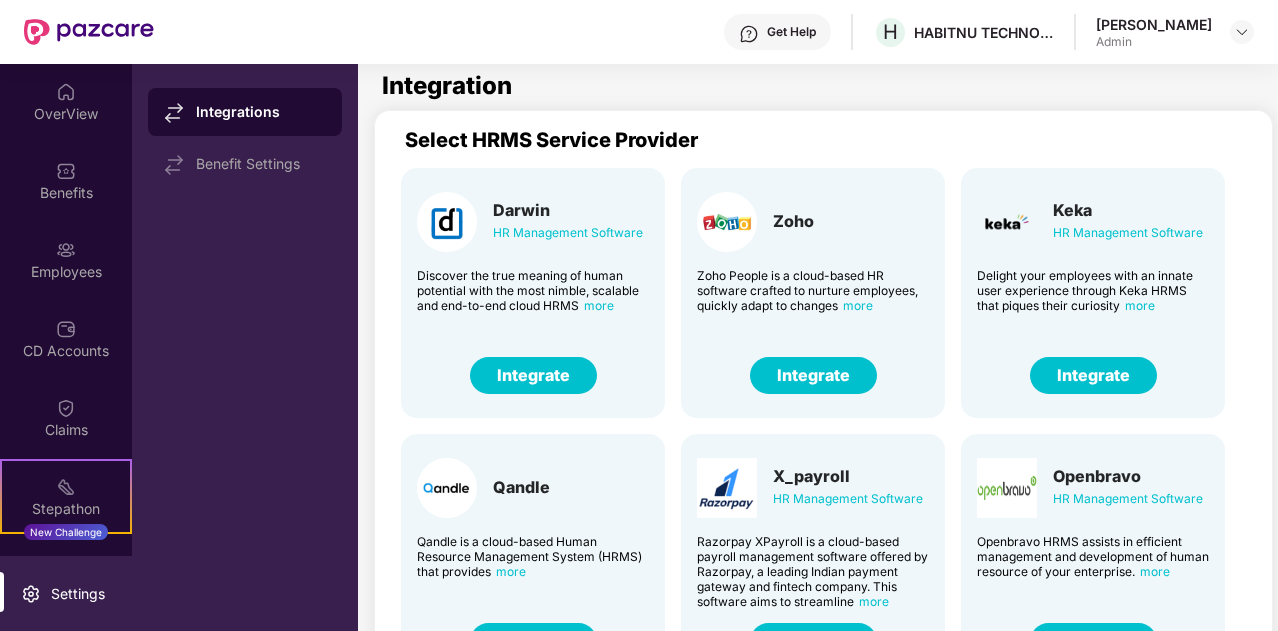 click on "more" at bounding box center [1140, 305] 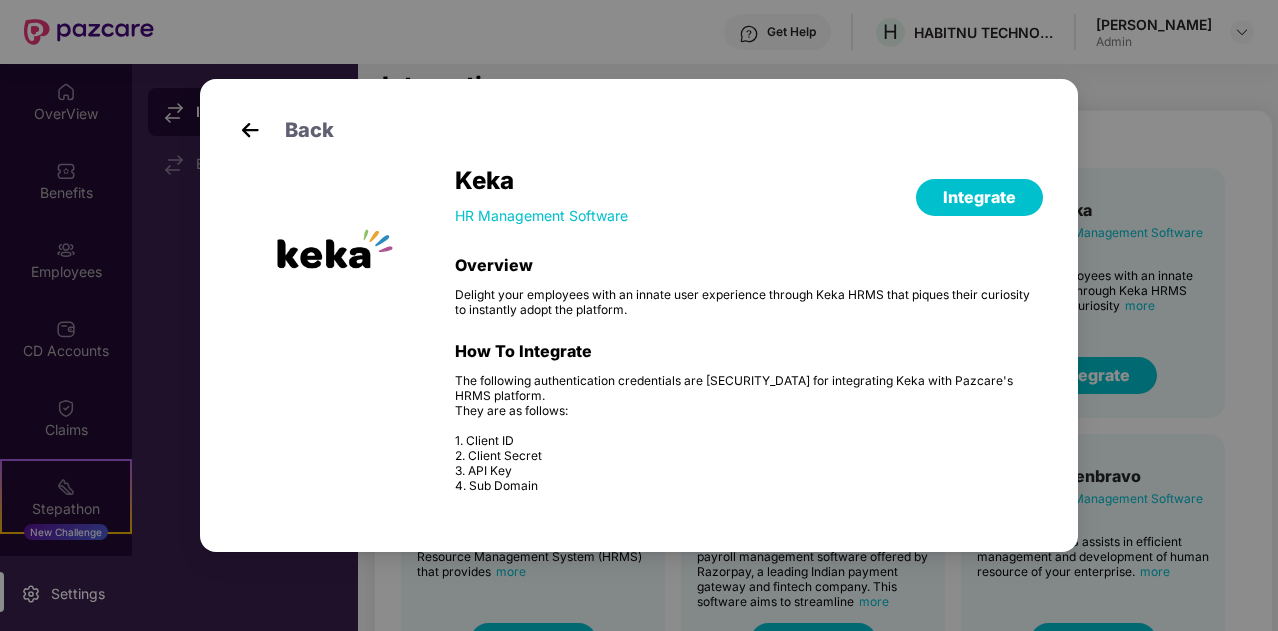 click at bounding box center [250, 130] 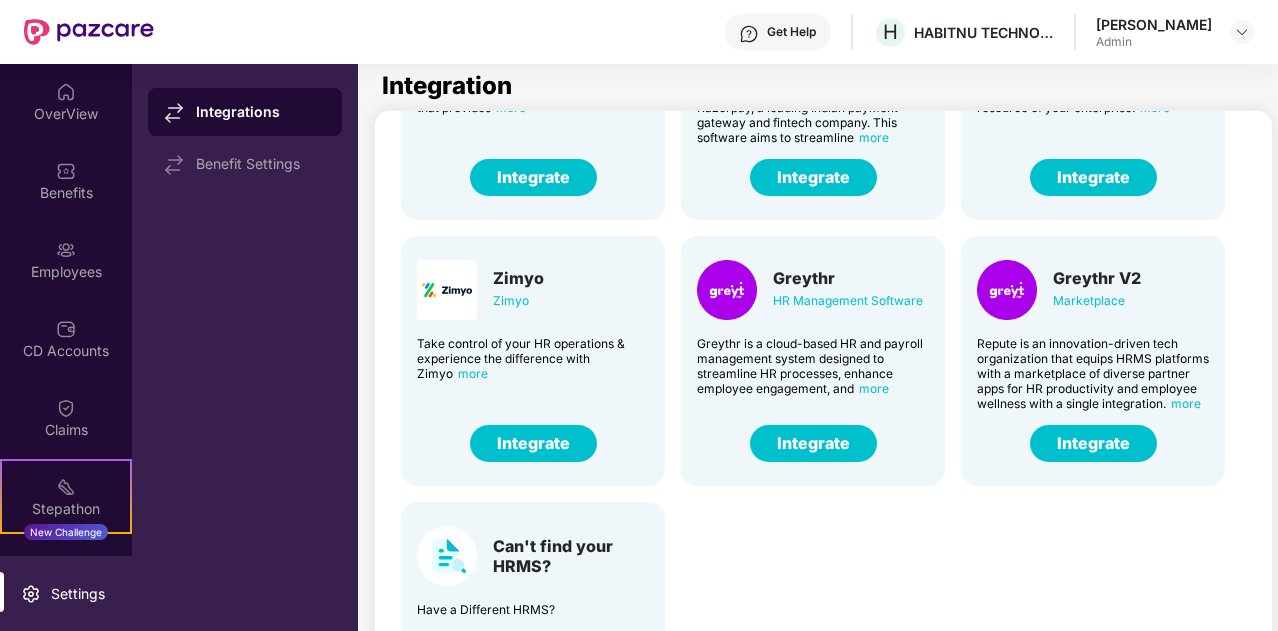 scroll, scrollTop: 494, scrollLeft: 0, axis: vertical 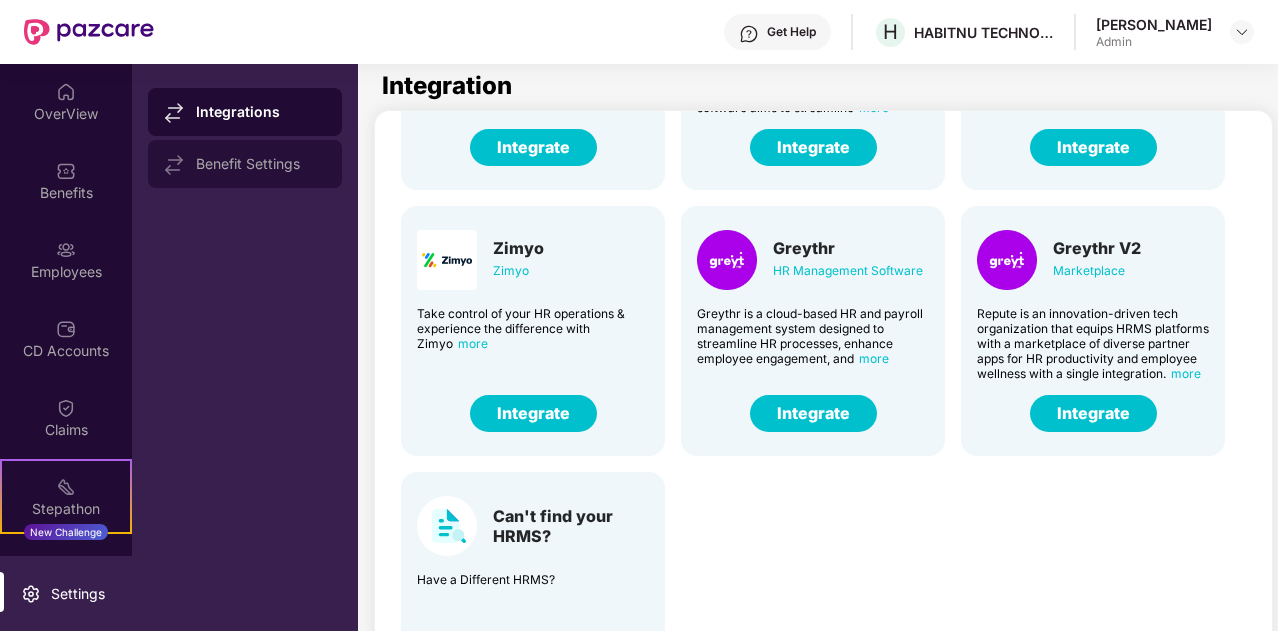 click on "Benefit Settings" at bounding box center [261, 164] 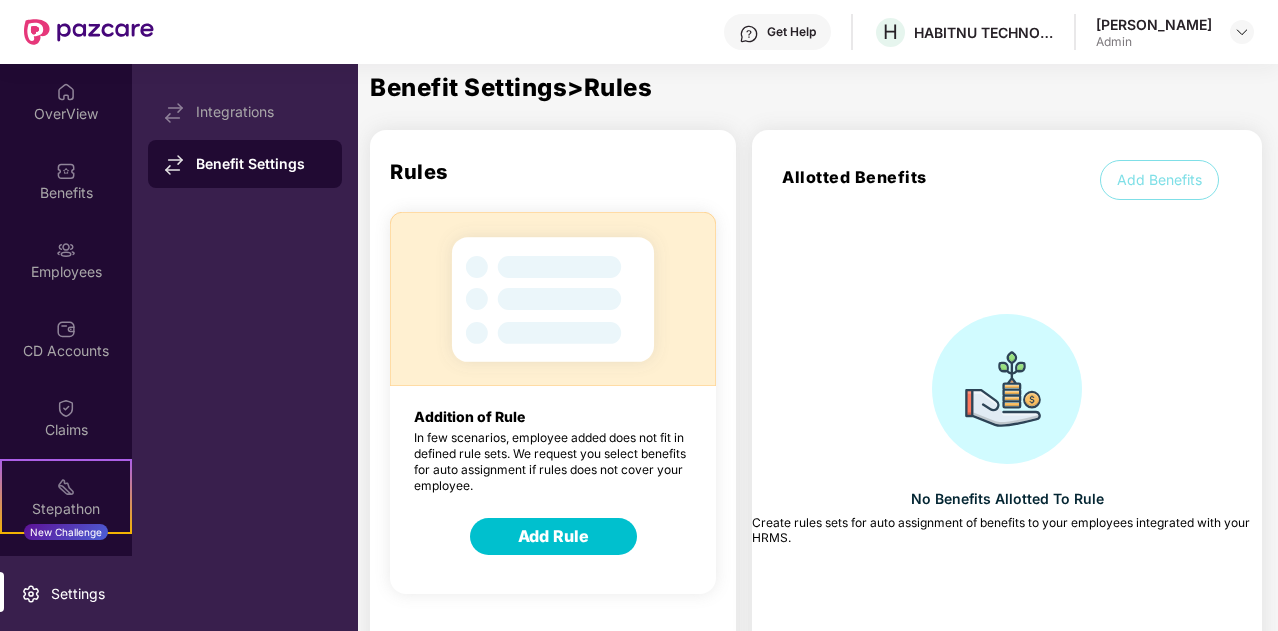 scroll, scrollTop: 118, scrollLeft: 0, axis: vertical 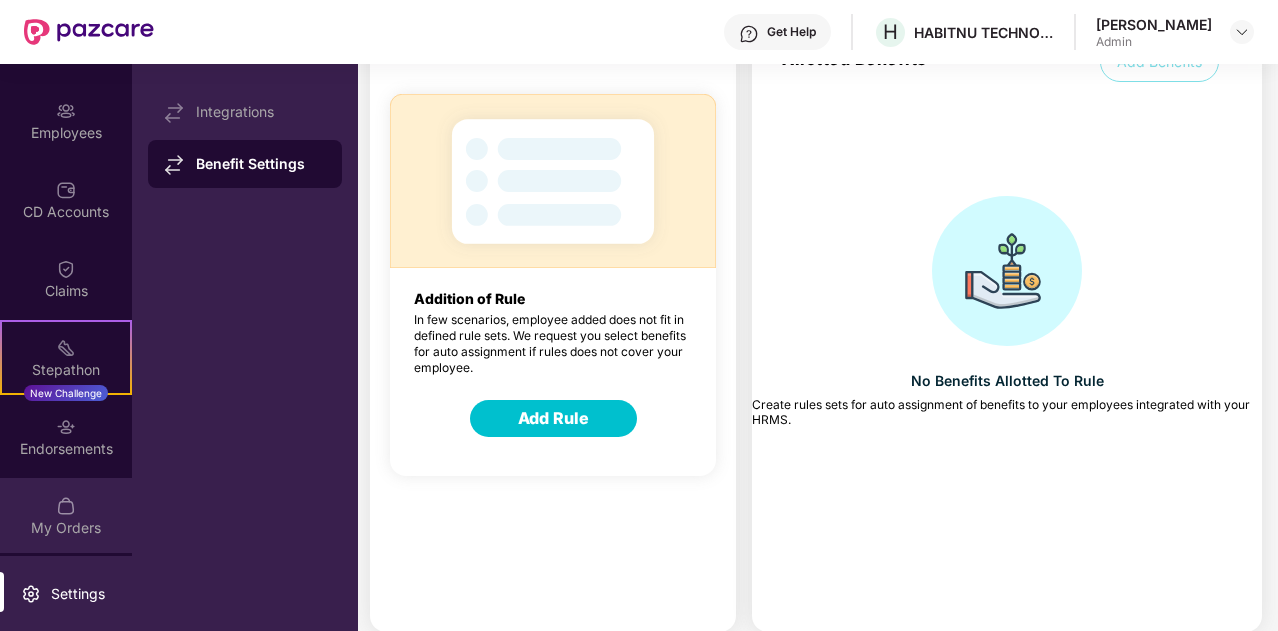 click on "My Orders" at bounding box center [66, 528] 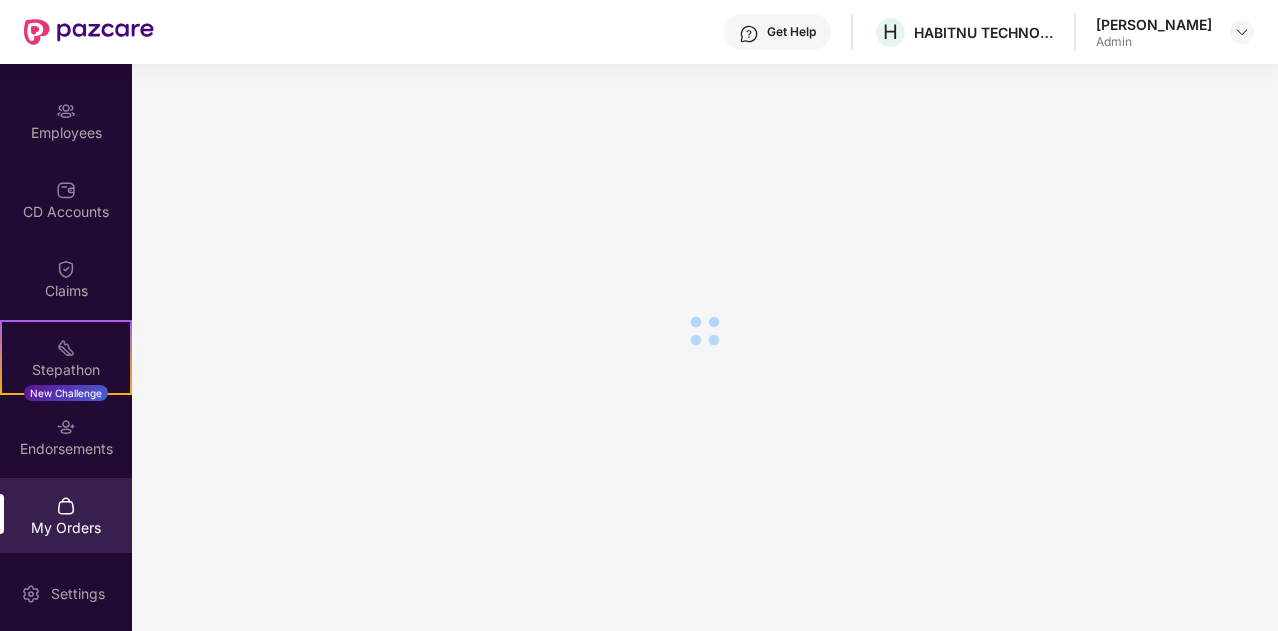 scroll, scrollTop: 87, scrollLeft: 0, axis: vertical 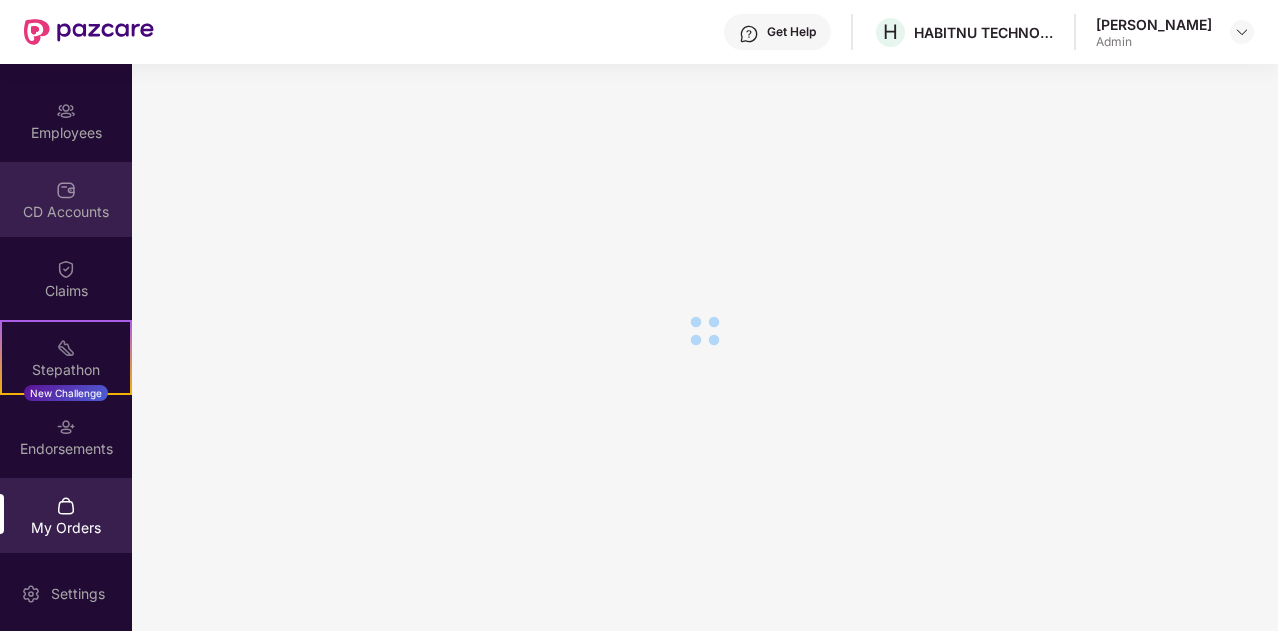 click on "CD Accounts" at bounding box center [66, 199] 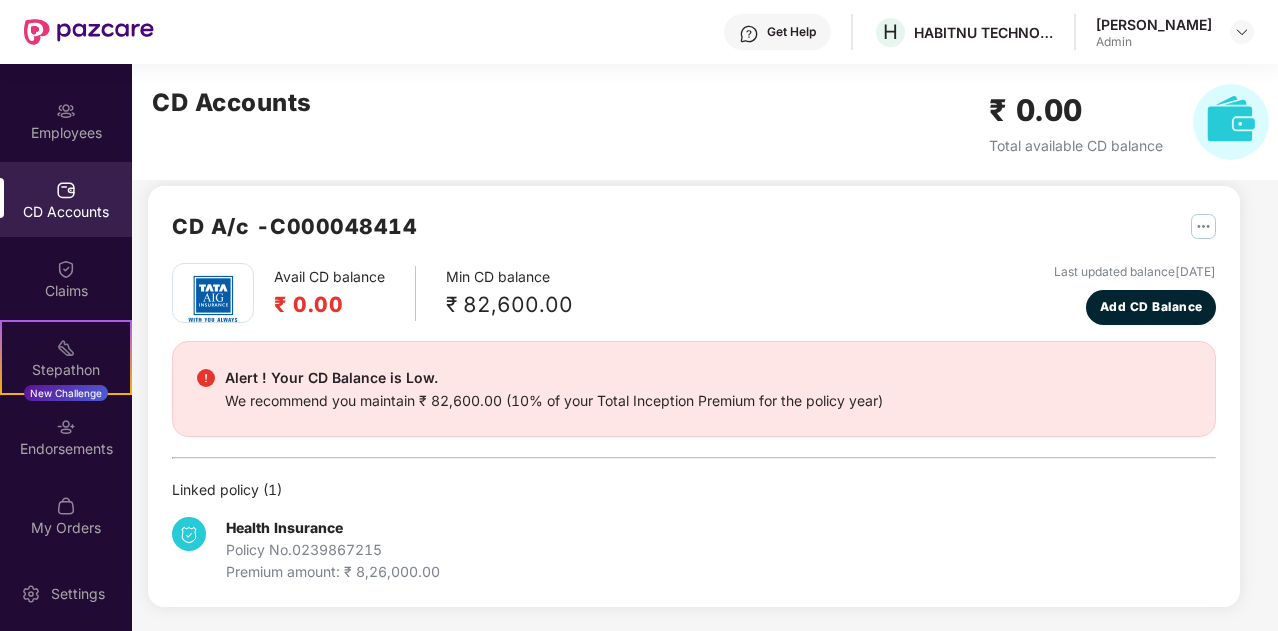 scroll, scrollTop: 0, scrollLeft: 0, axis: both 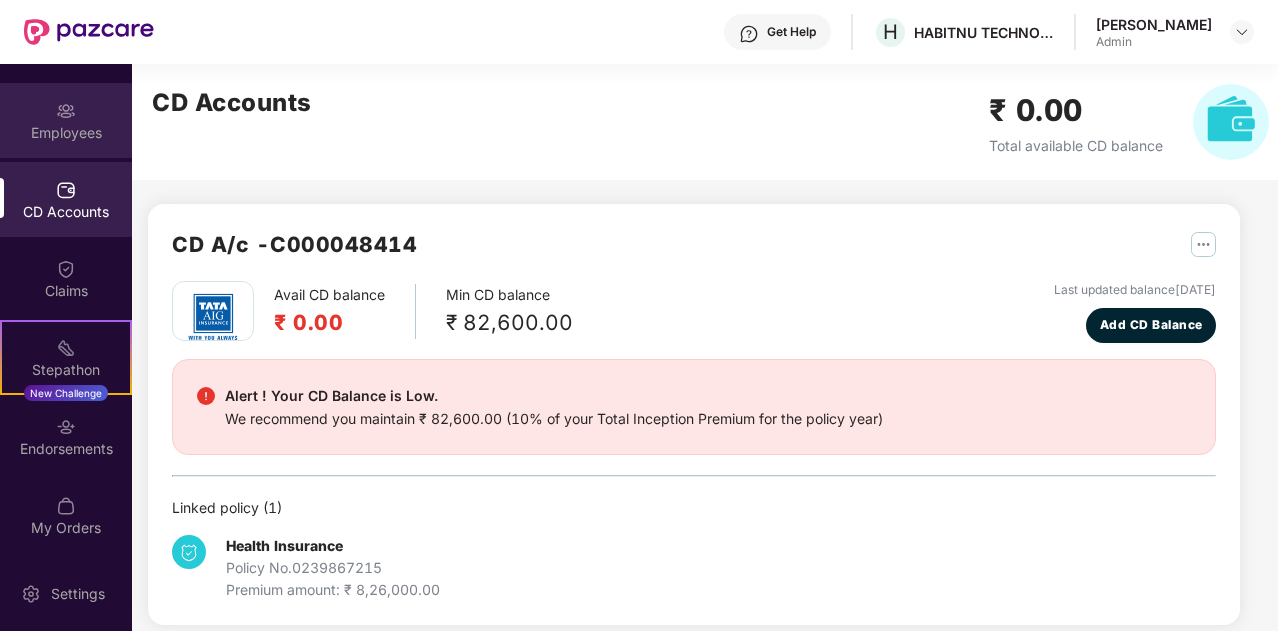 click on "Employees" at bounding box center (66, 120) 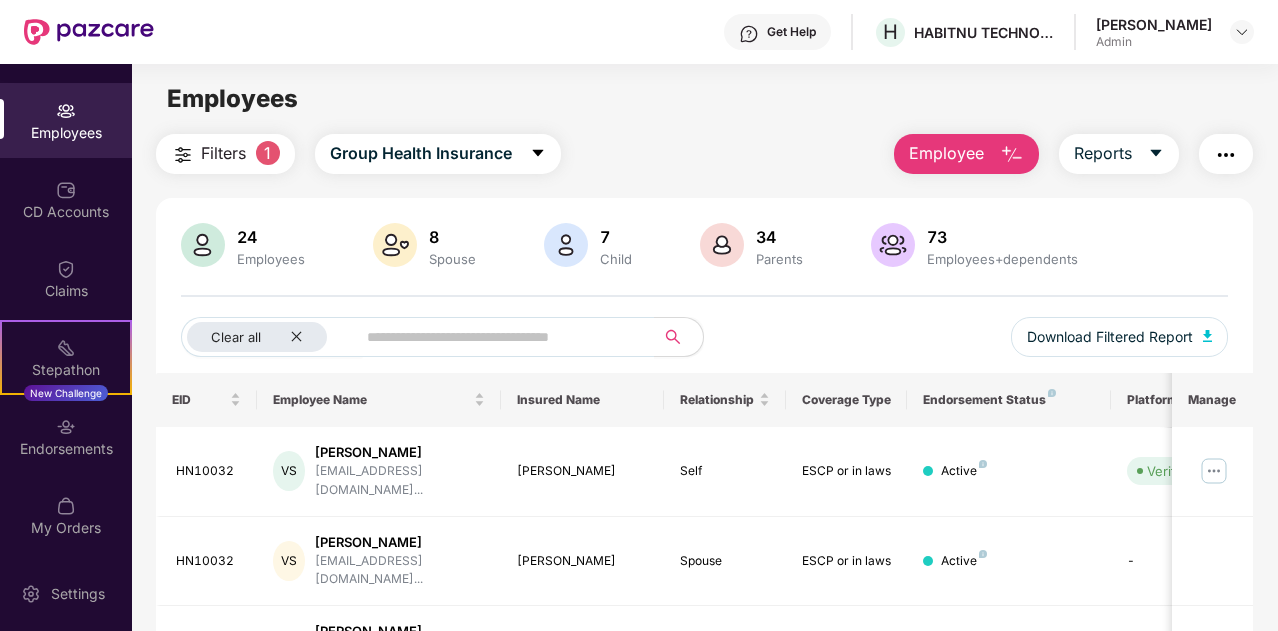 click at bounding box center [203, 245] 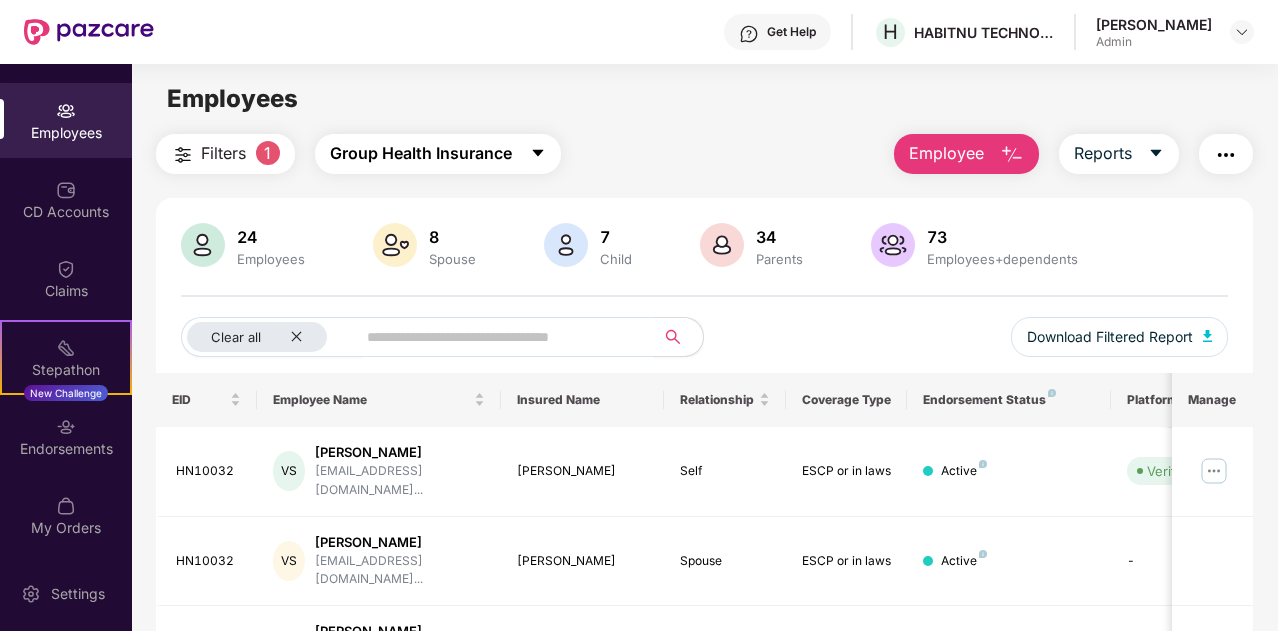 click on "Group Health Insurance" at bounding box center (438, 154) 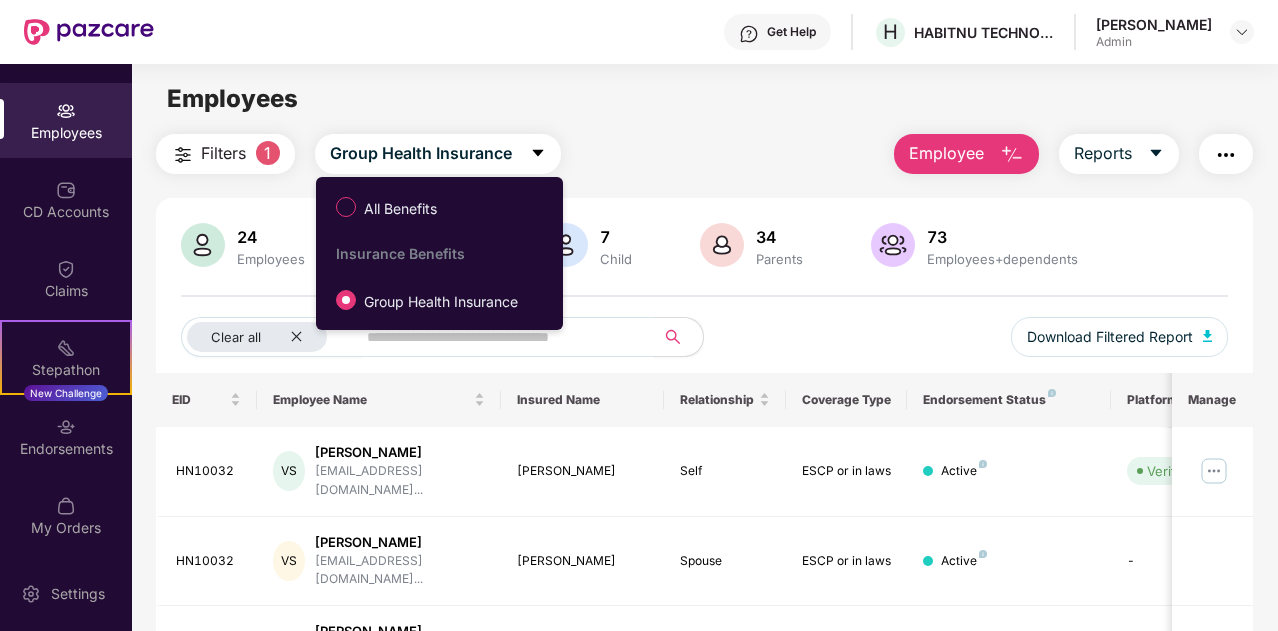click on "Insurance Benefits" at bounding box center (445, 253) 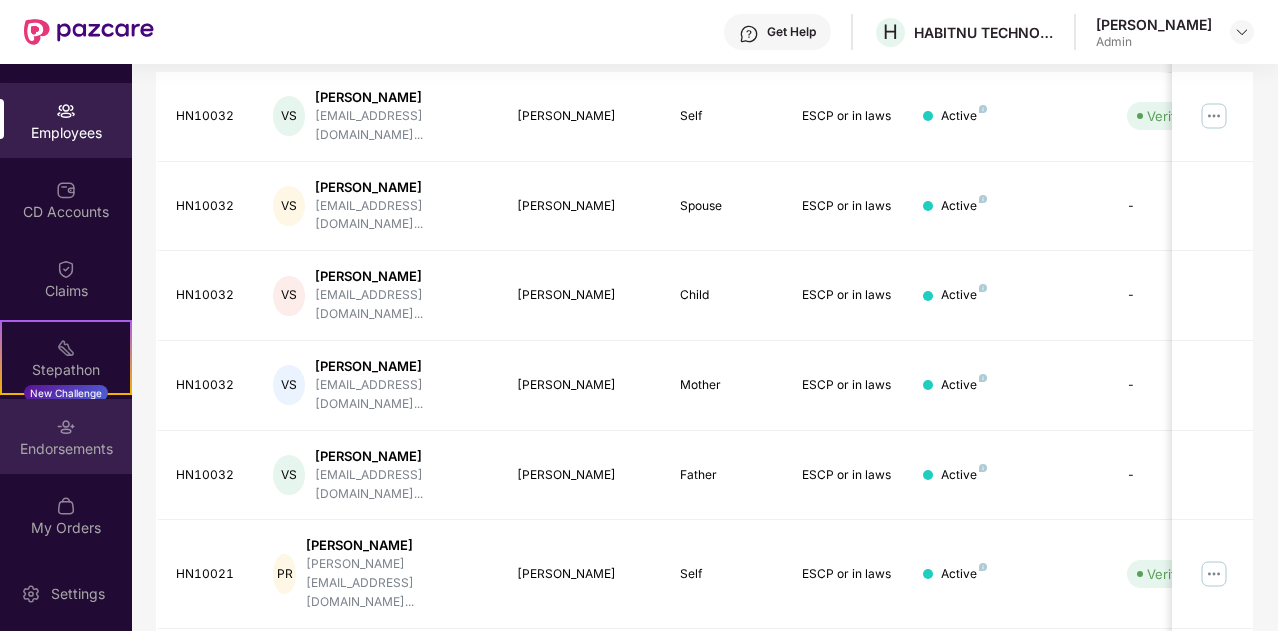 scroll, scrollTop: 356, scrollLeft: 0, axis: vertical 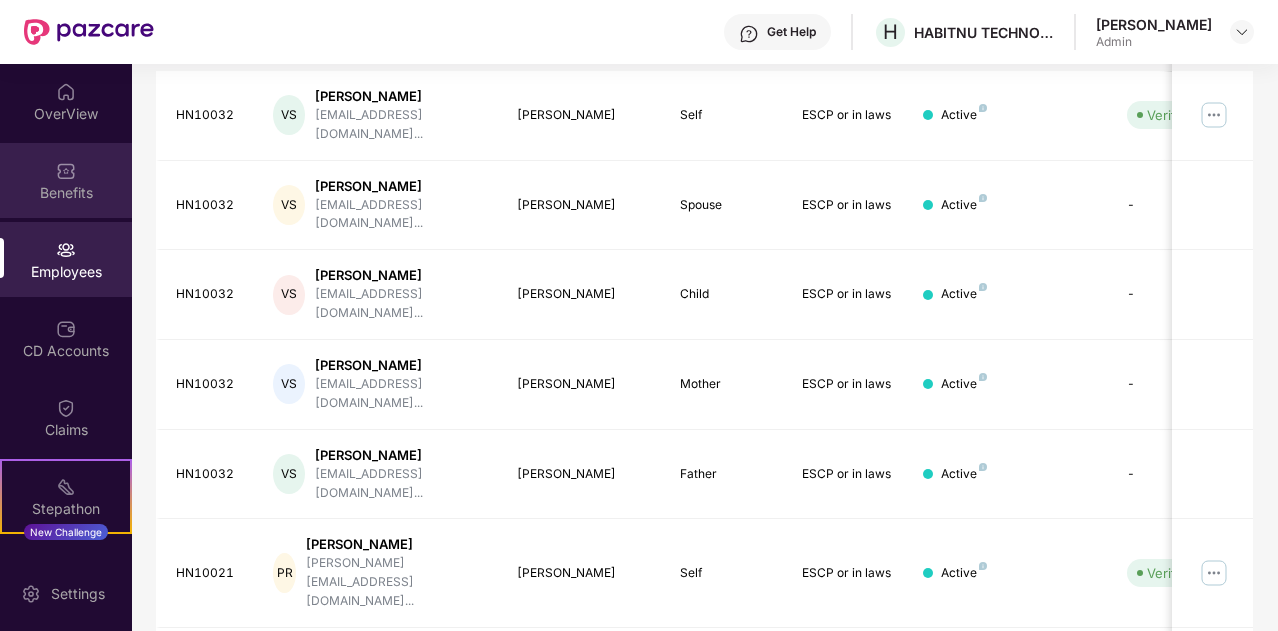 click at bounding box center (66, 171) 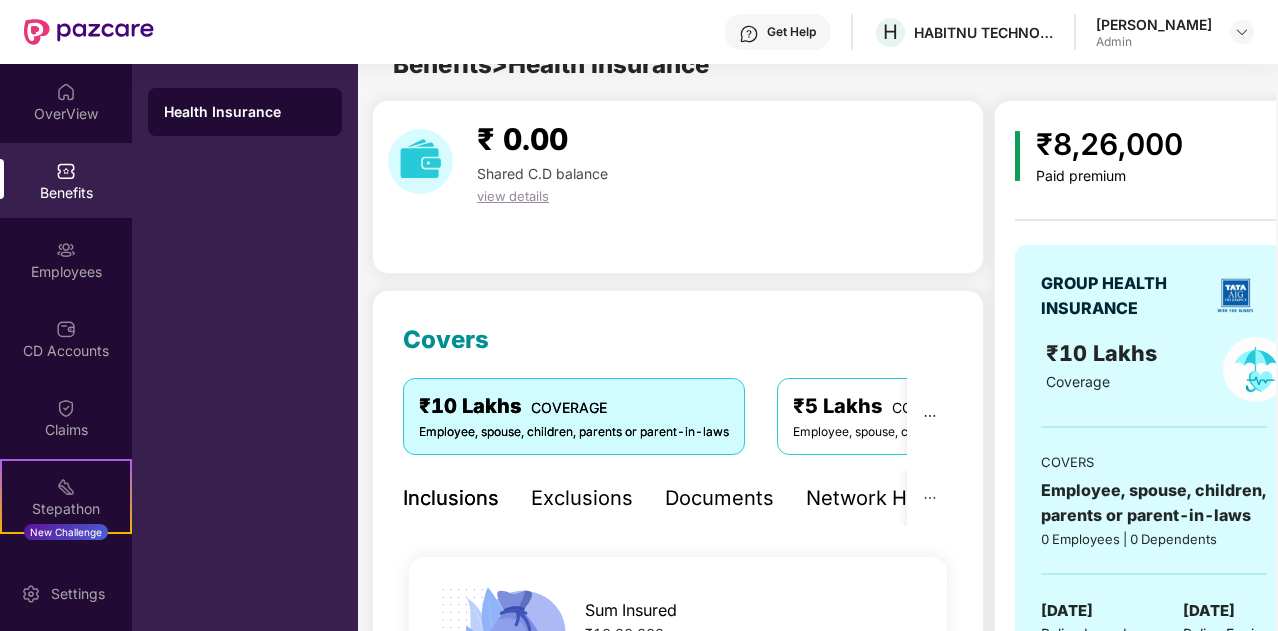 scroll, scrollTop: 356, scrollLeft: 0, axis: vertical 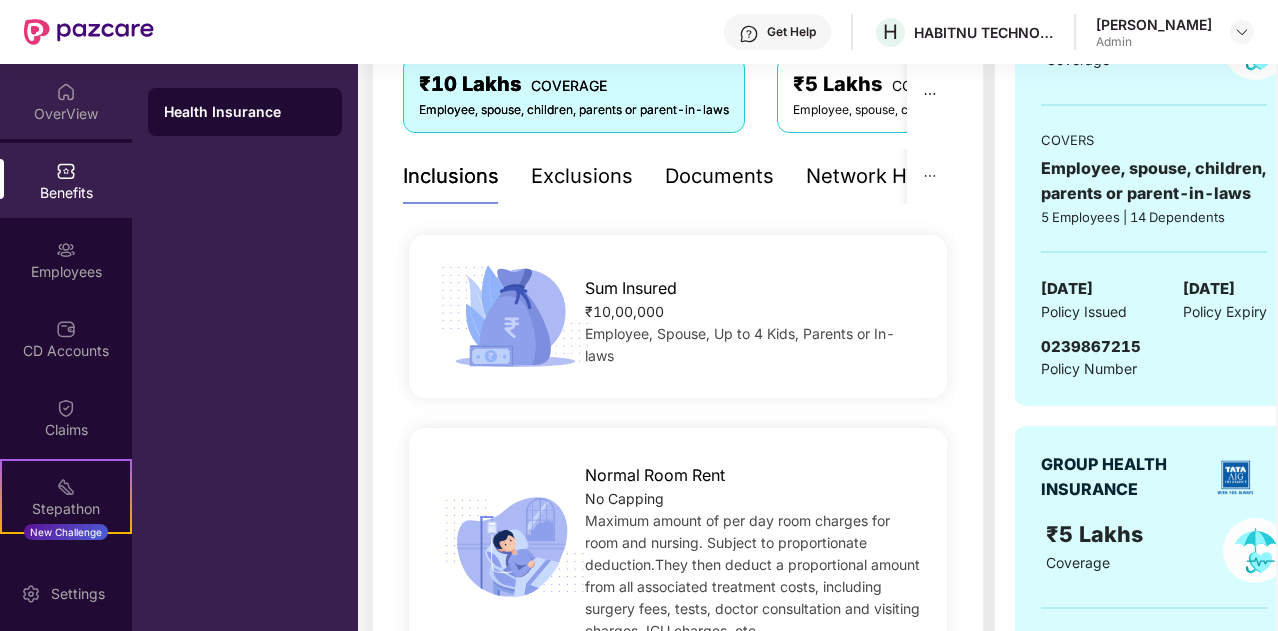 click on "OverView" at bounding box center (66, 101) 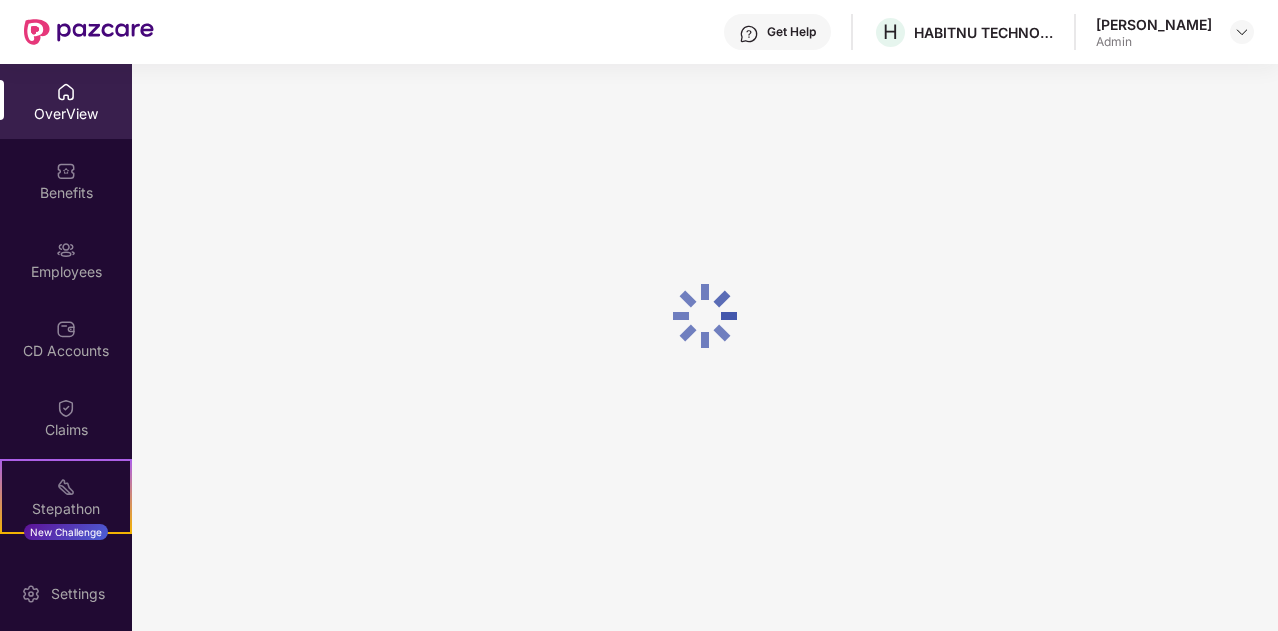 scroll, scrollTop: 64, scrollLeft: 0, axis: vertical 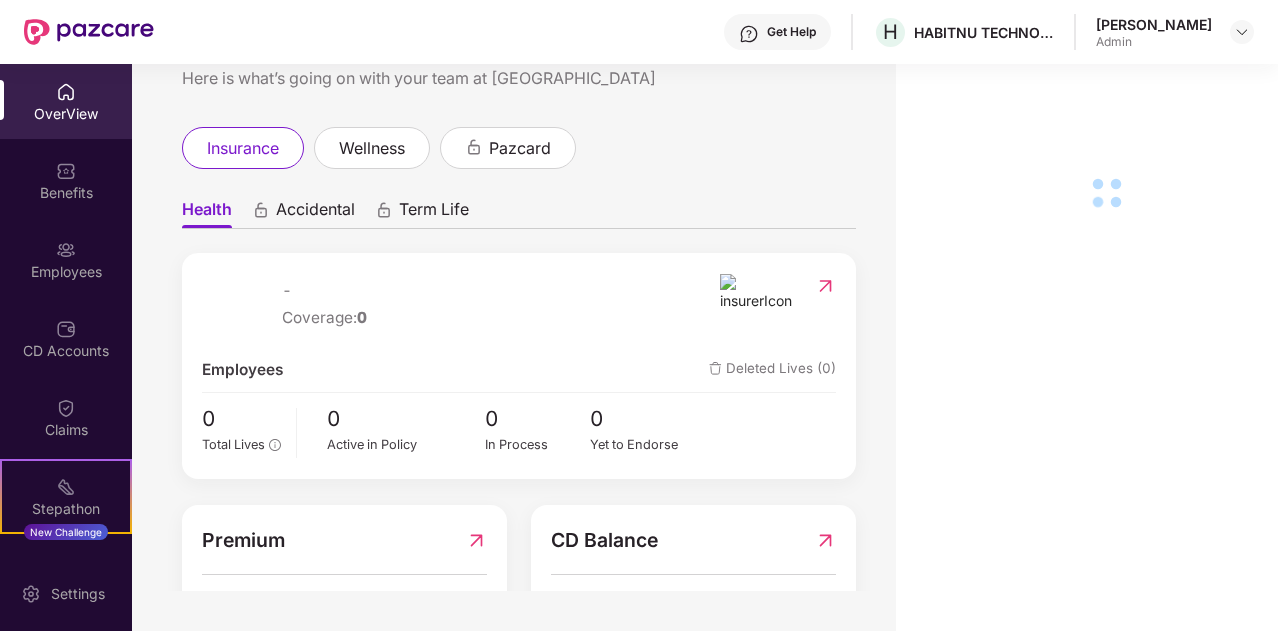drag, startPoint x: 80, startPoint y: 100, endPoint x: 396, endPoint y: 247, distance: 348.51828 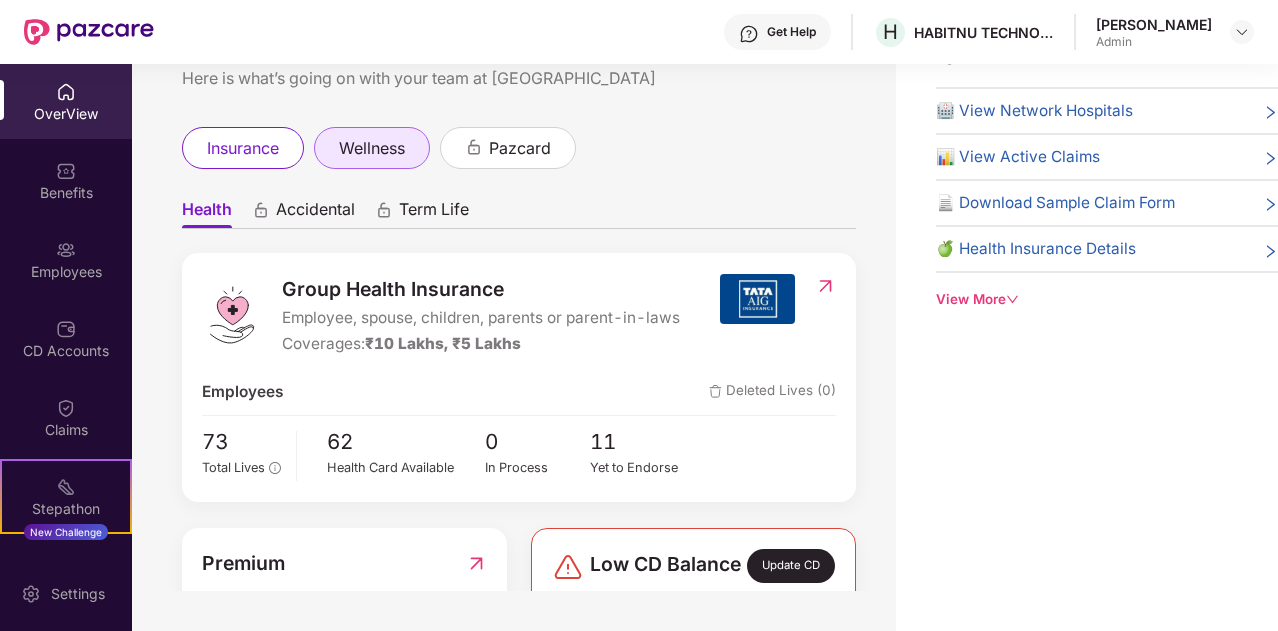 click on "wellness" at bounding box center (372, 148) 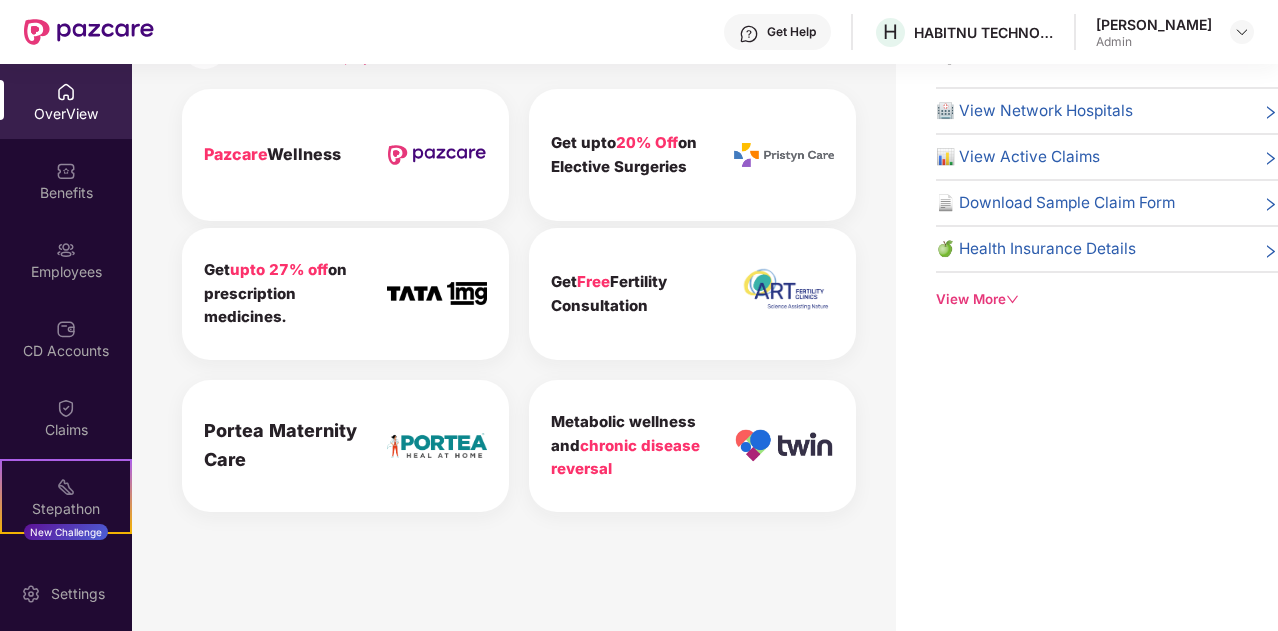 scroll, scrollTop: 0, scrollLeft: 0, axis: both 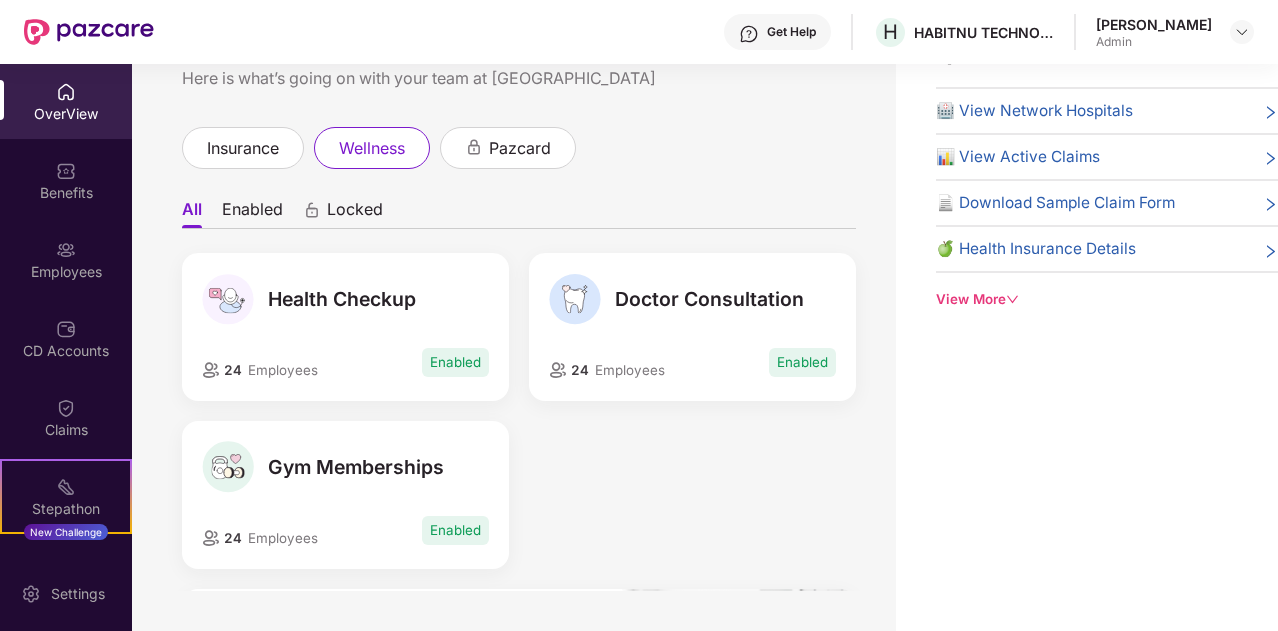 click on "Locked" at bounding box center (355, 213) 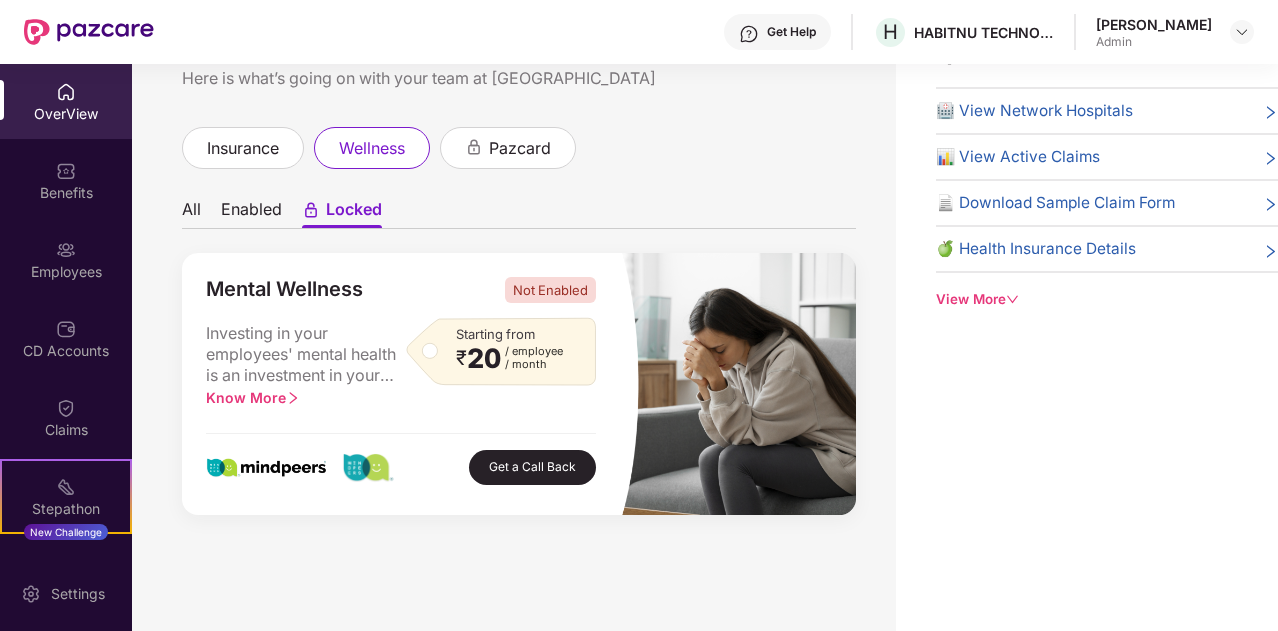 click on "Enabled" at bounding box center (251, 213) 